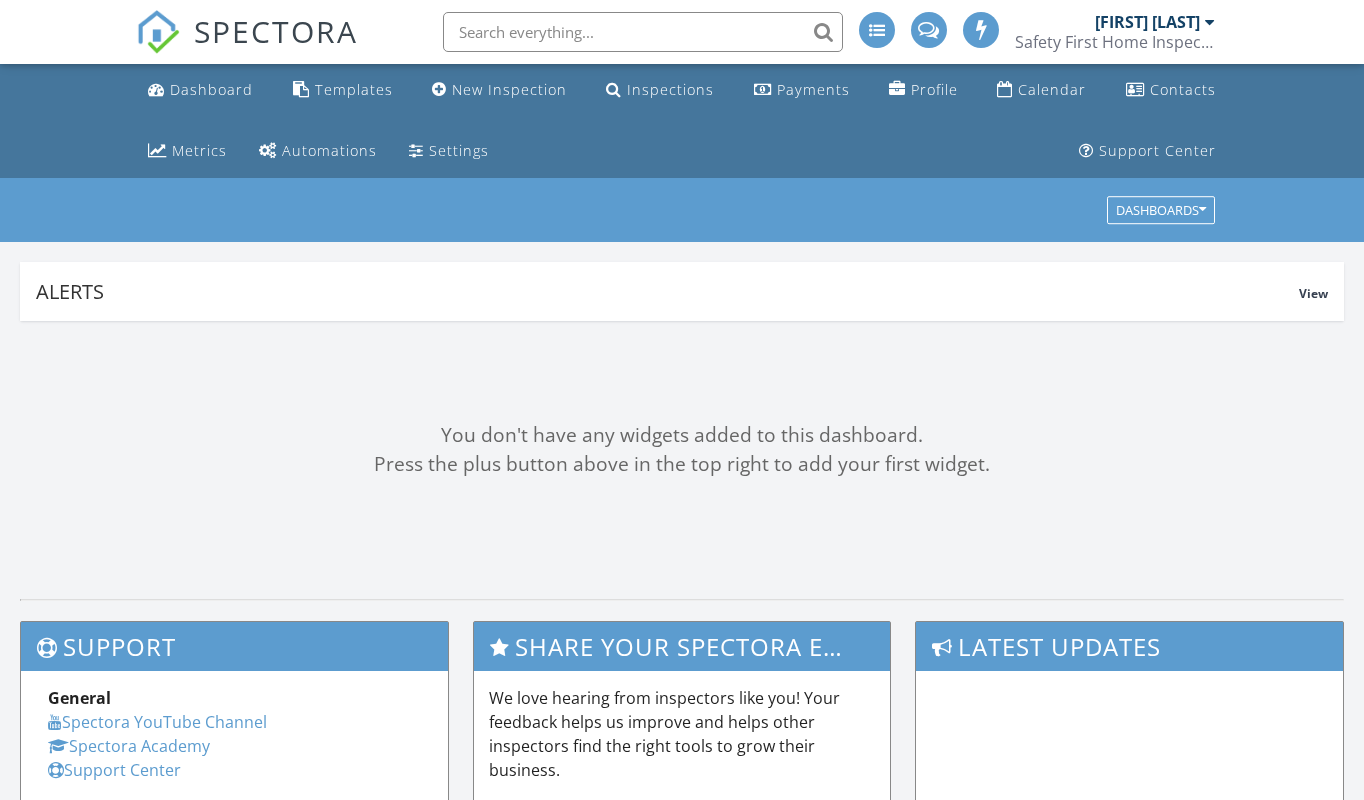 scroll, scrollTop: 0, scrollLeft: 0, axis: both 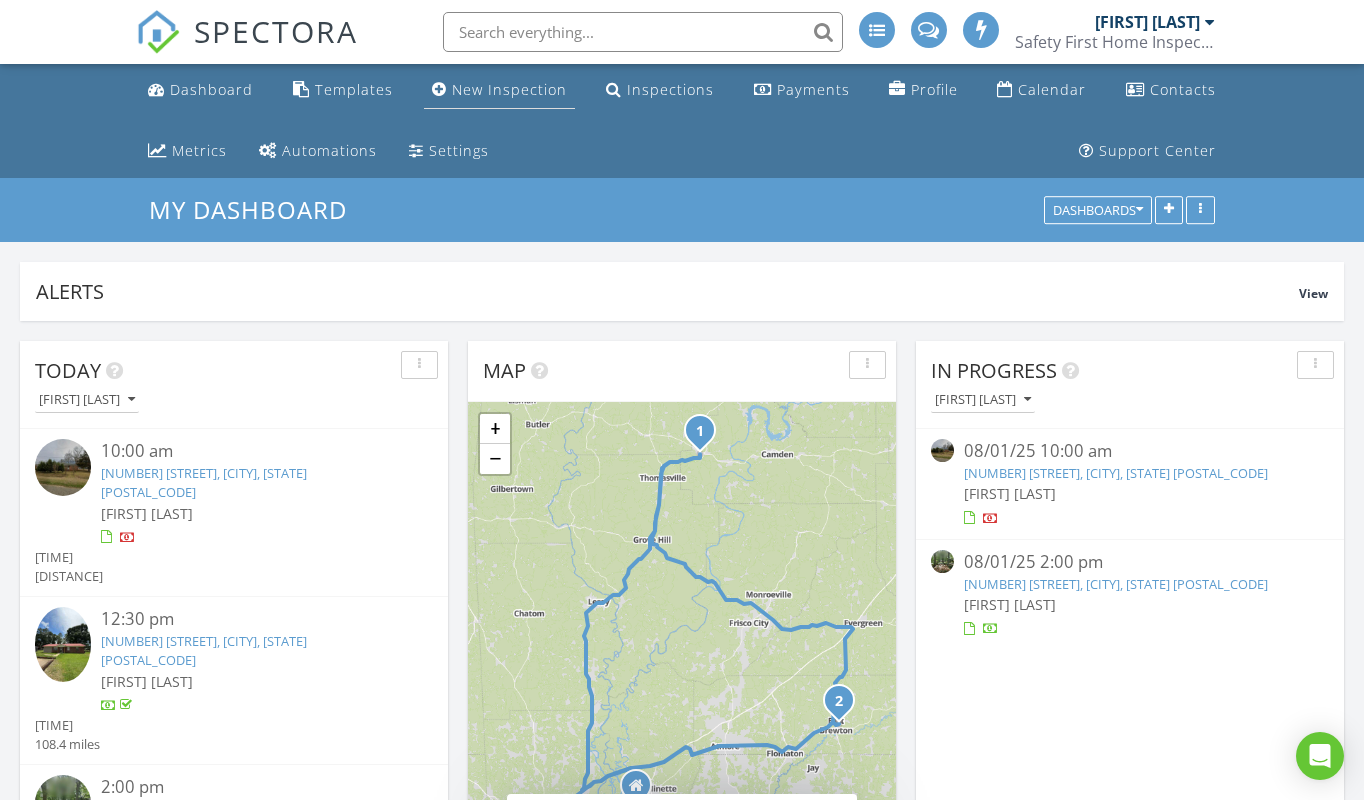 click on "New Inspection" at bounding box center [509, 89] 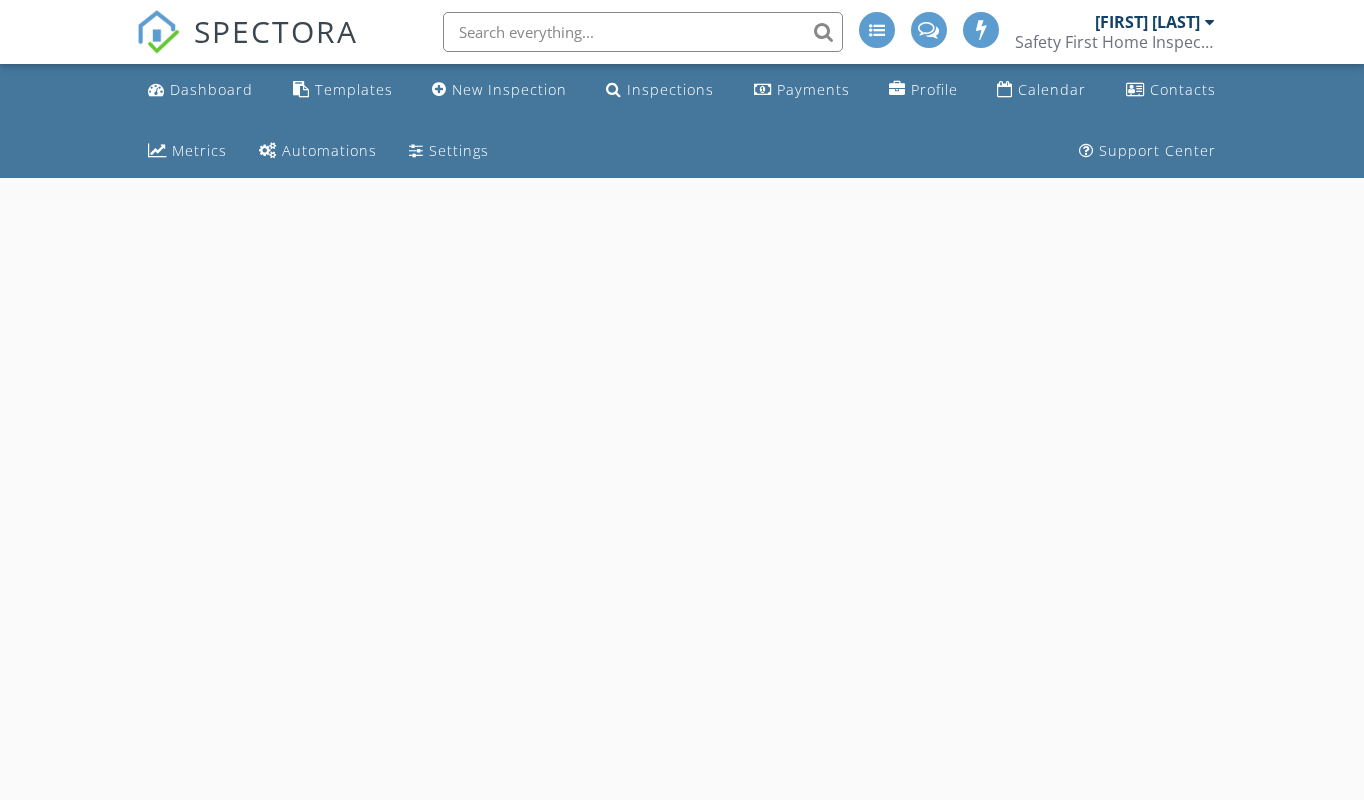 scroll, scrollTop: 0, scrollLeft: 0, axis: both 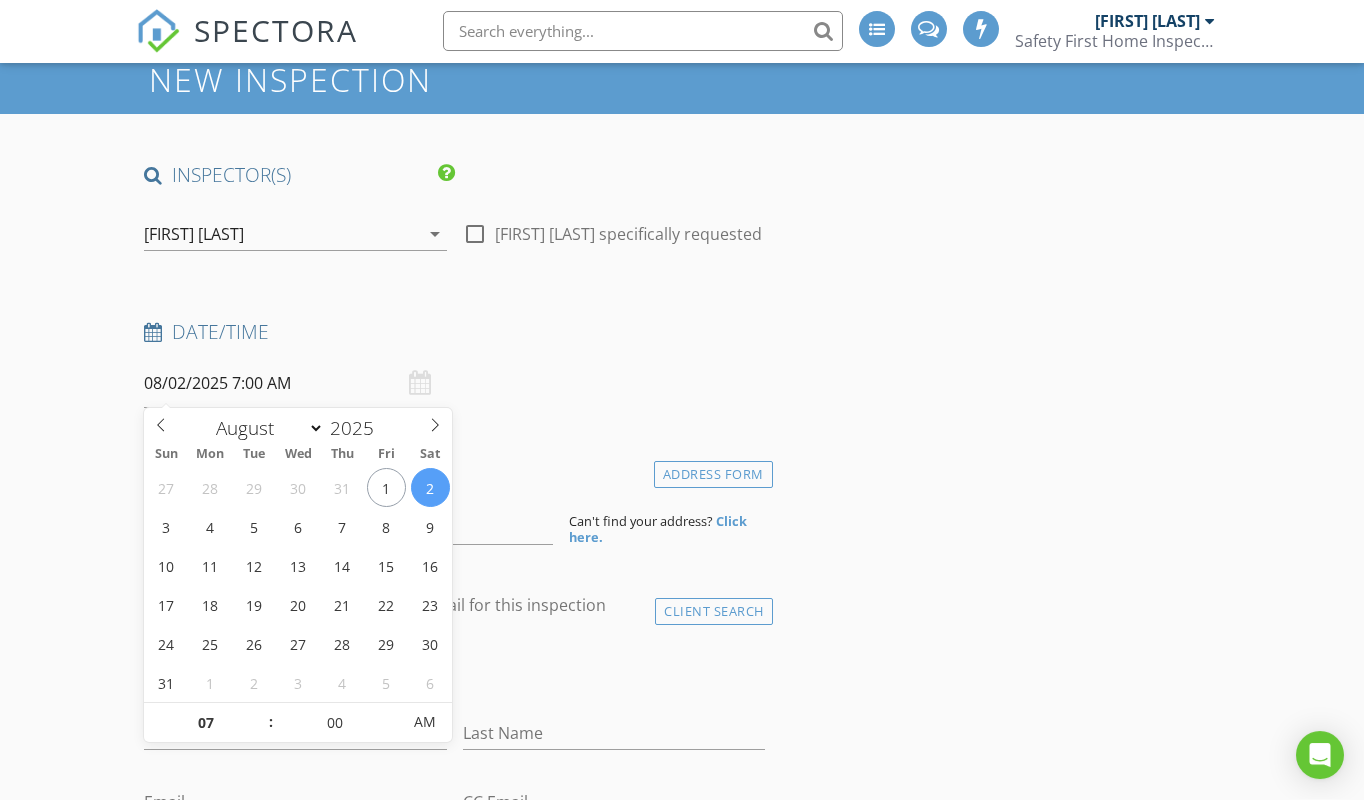 click on "08/02/2025 7:00 AM" at bounding box center [295, 384] 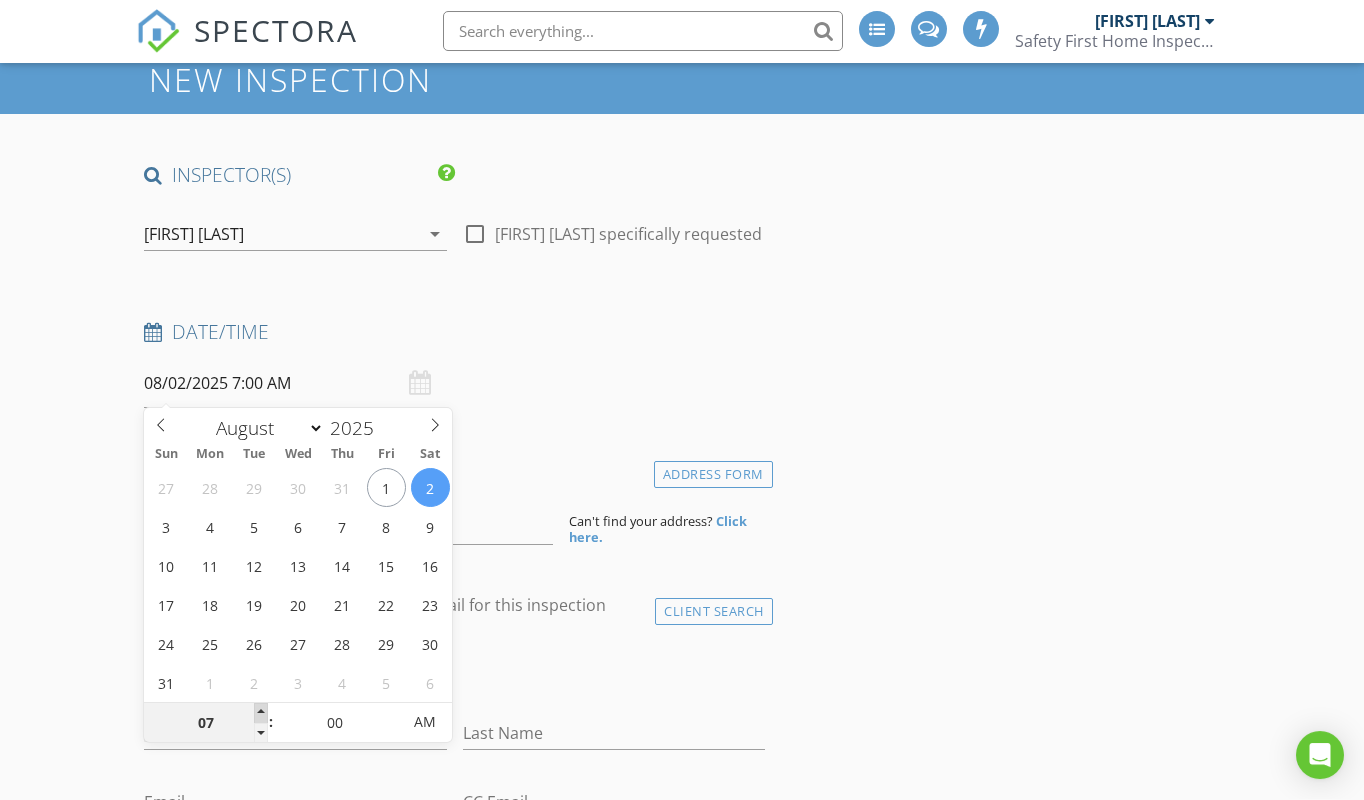 type on "08" 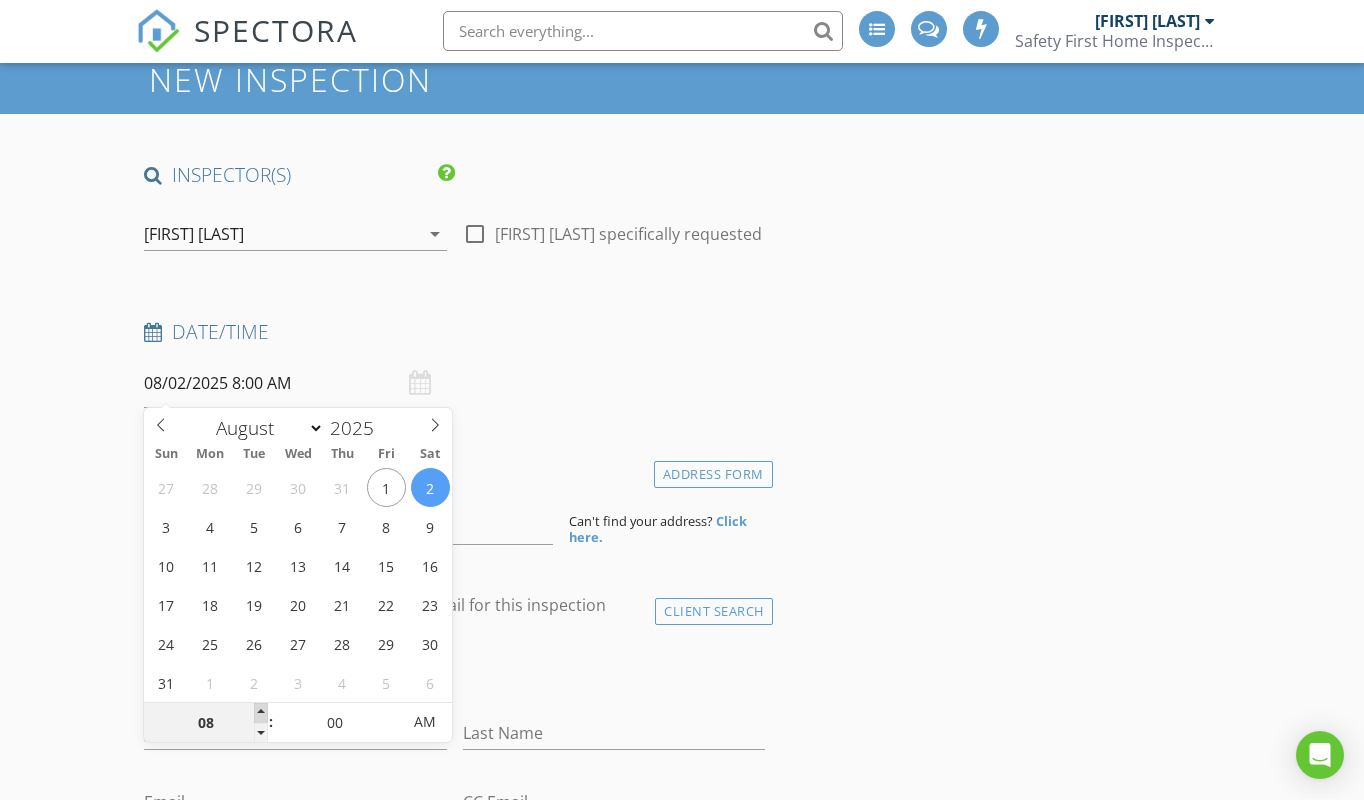 click at bounding box center [261, 714] 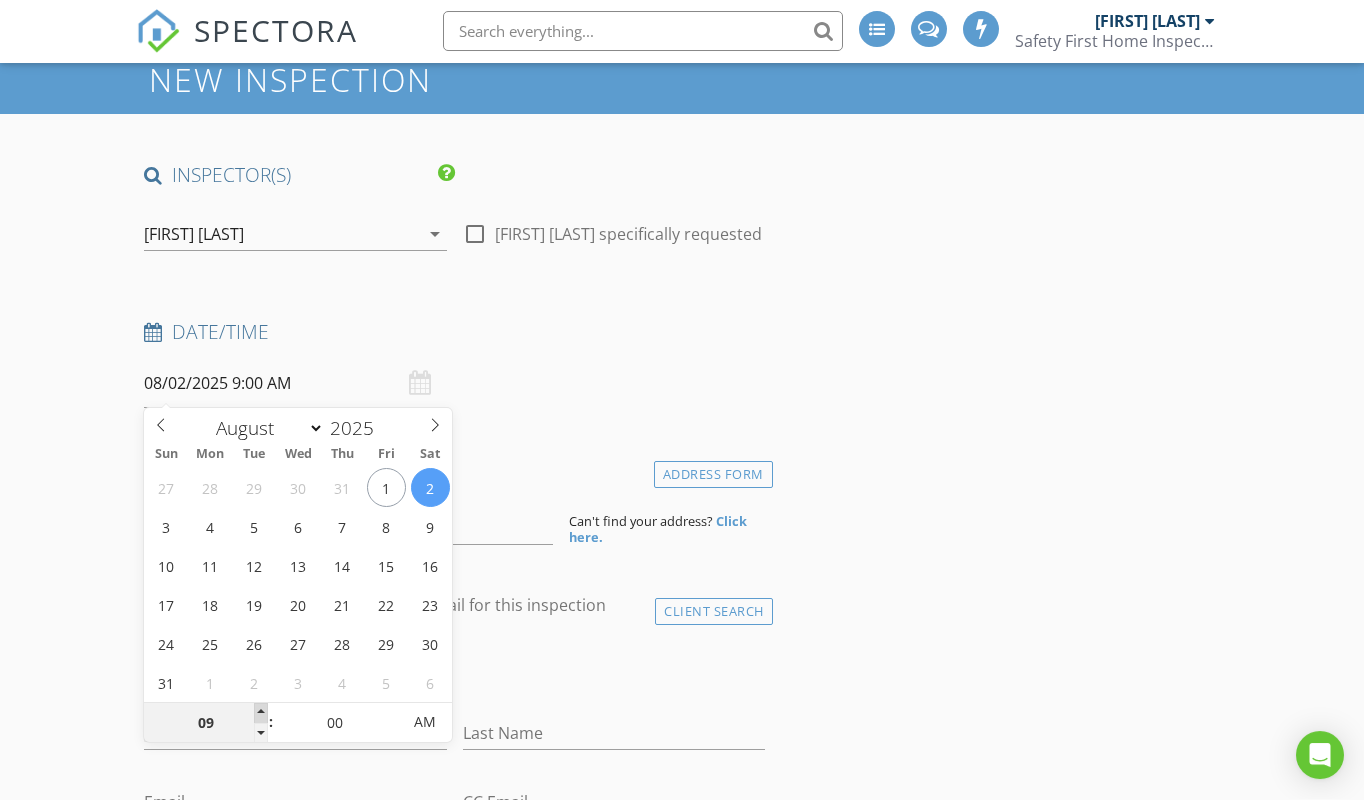 click at bounding box center [261, 714] 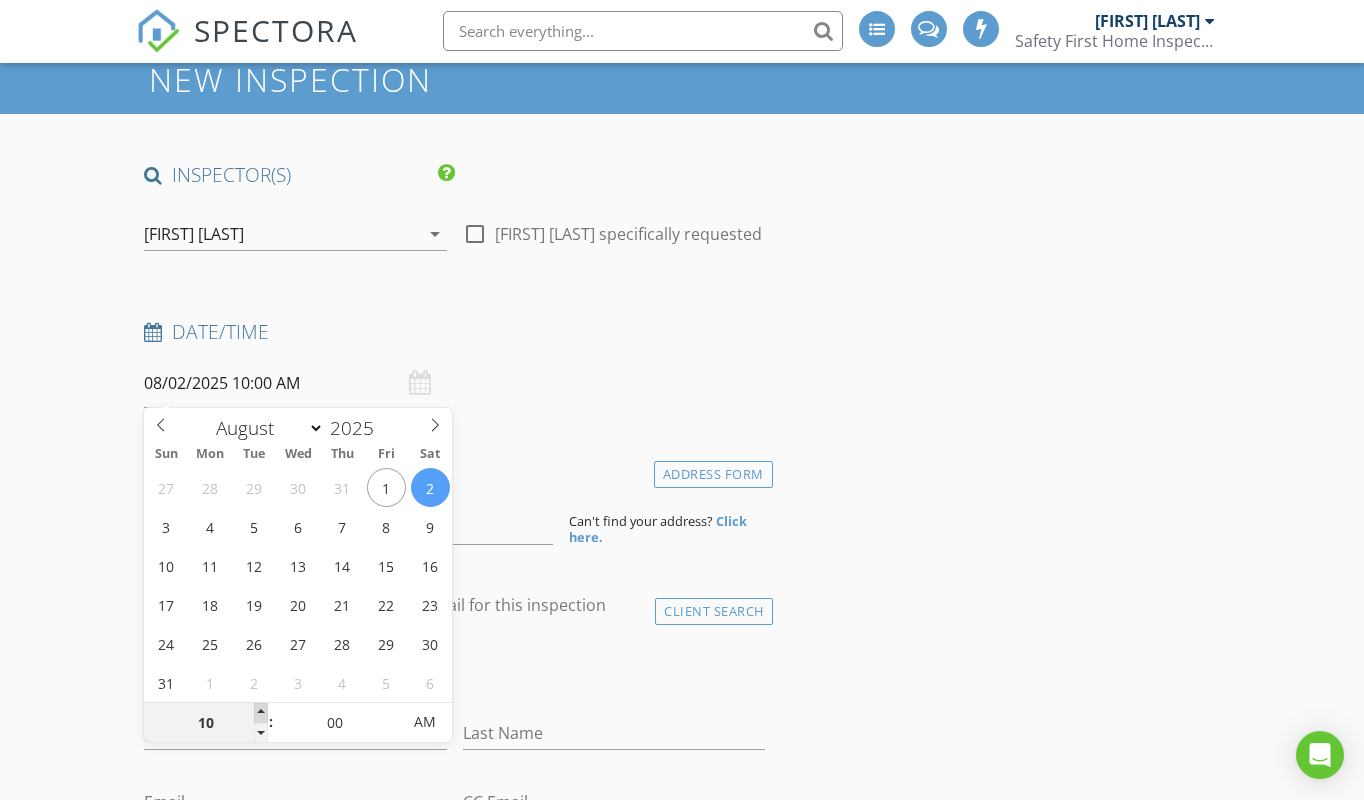 click at bounding box center (261, 714) 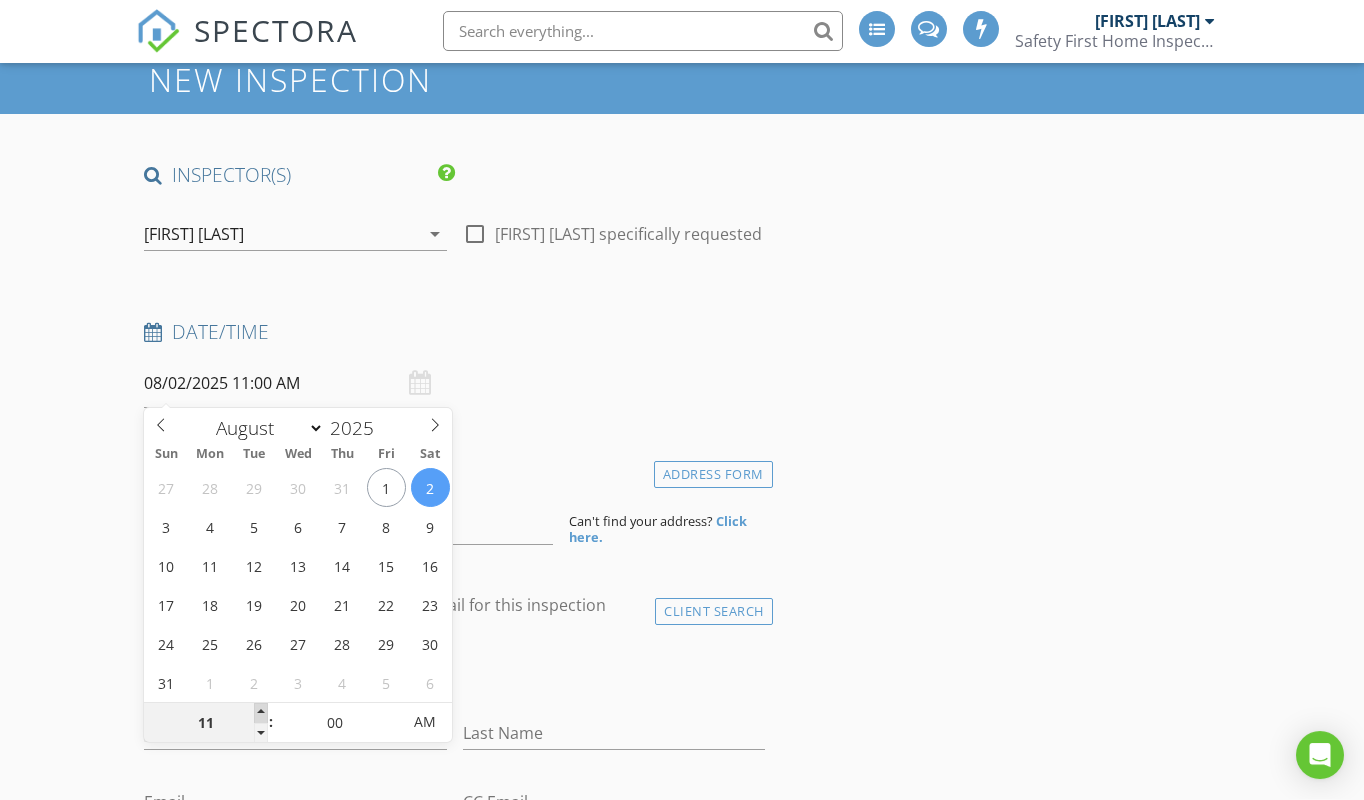 click at bounding box center (261, 714) 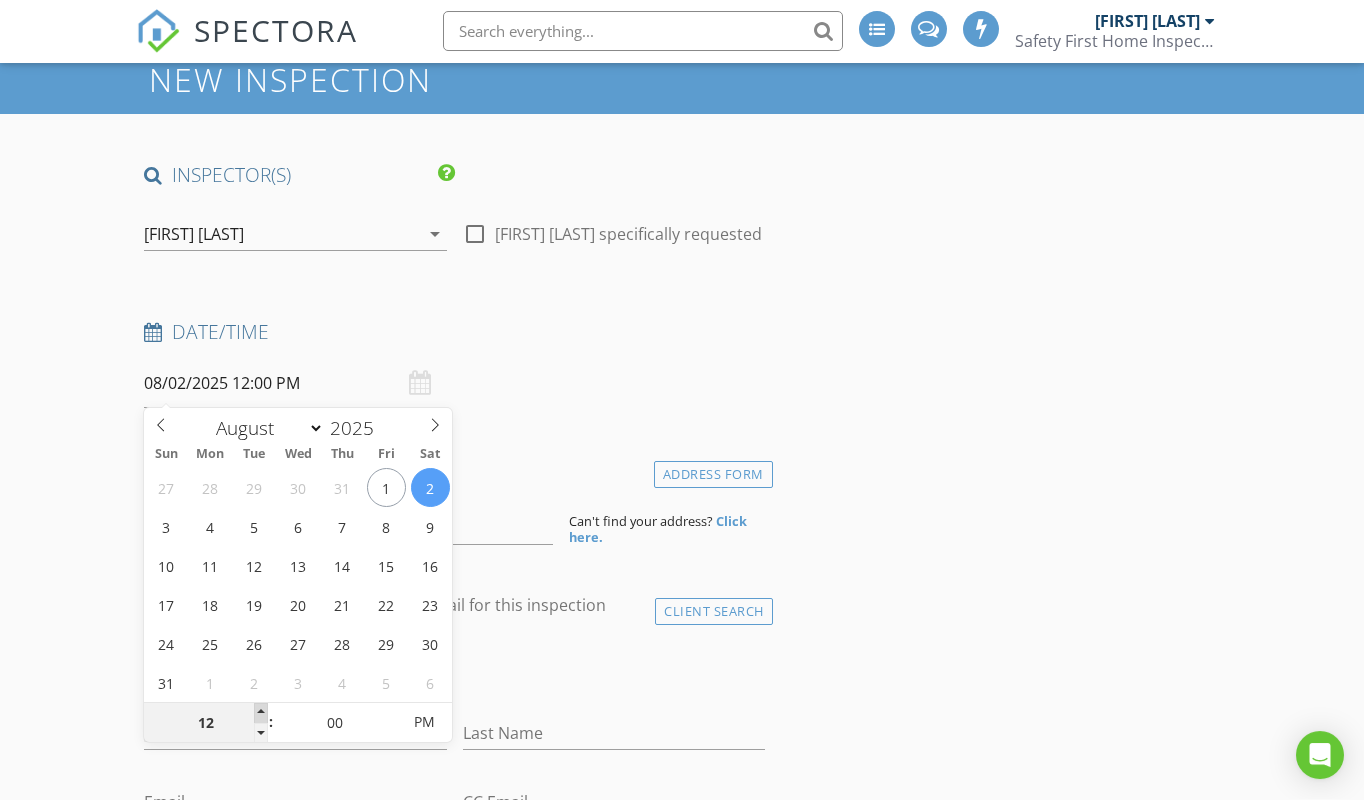 click at bounding box center [261, 714] 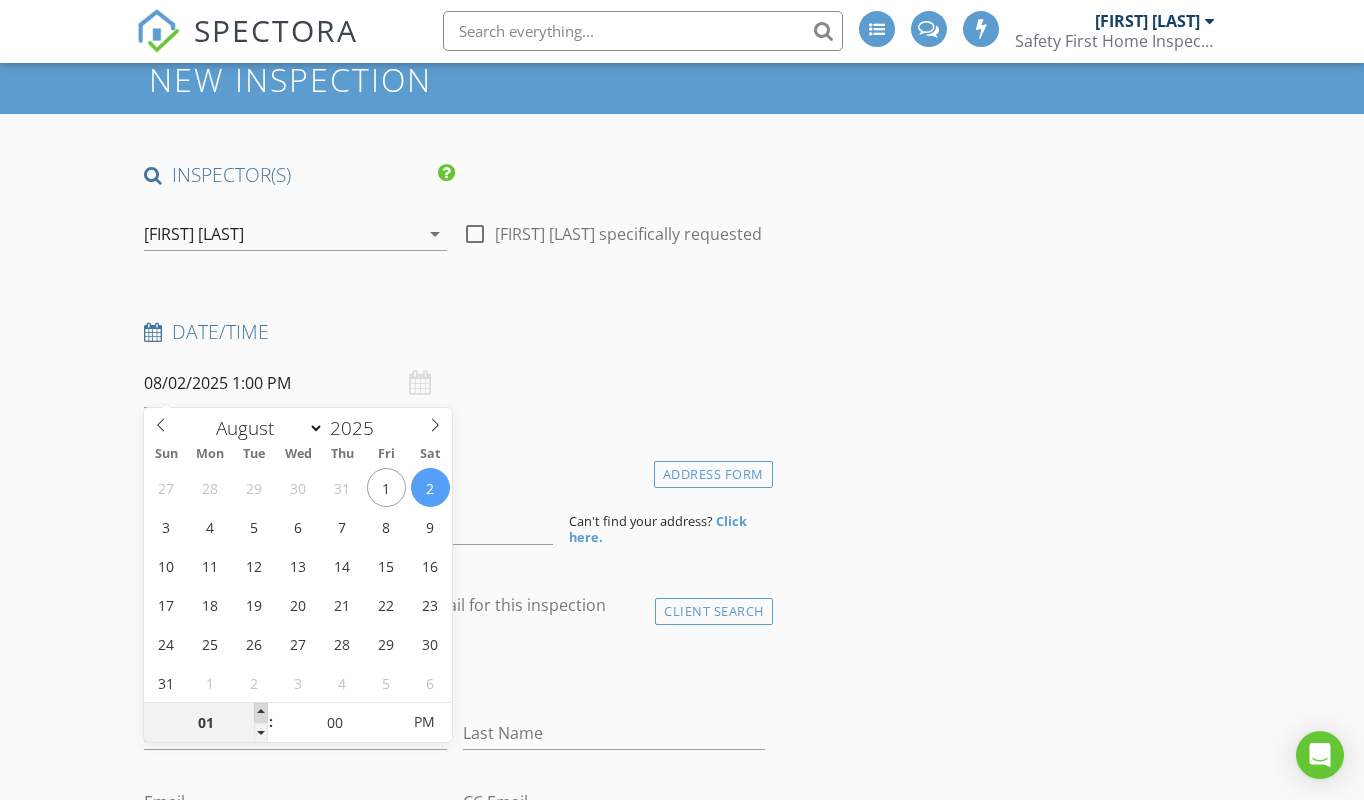 click at bounding box center [261, 714] 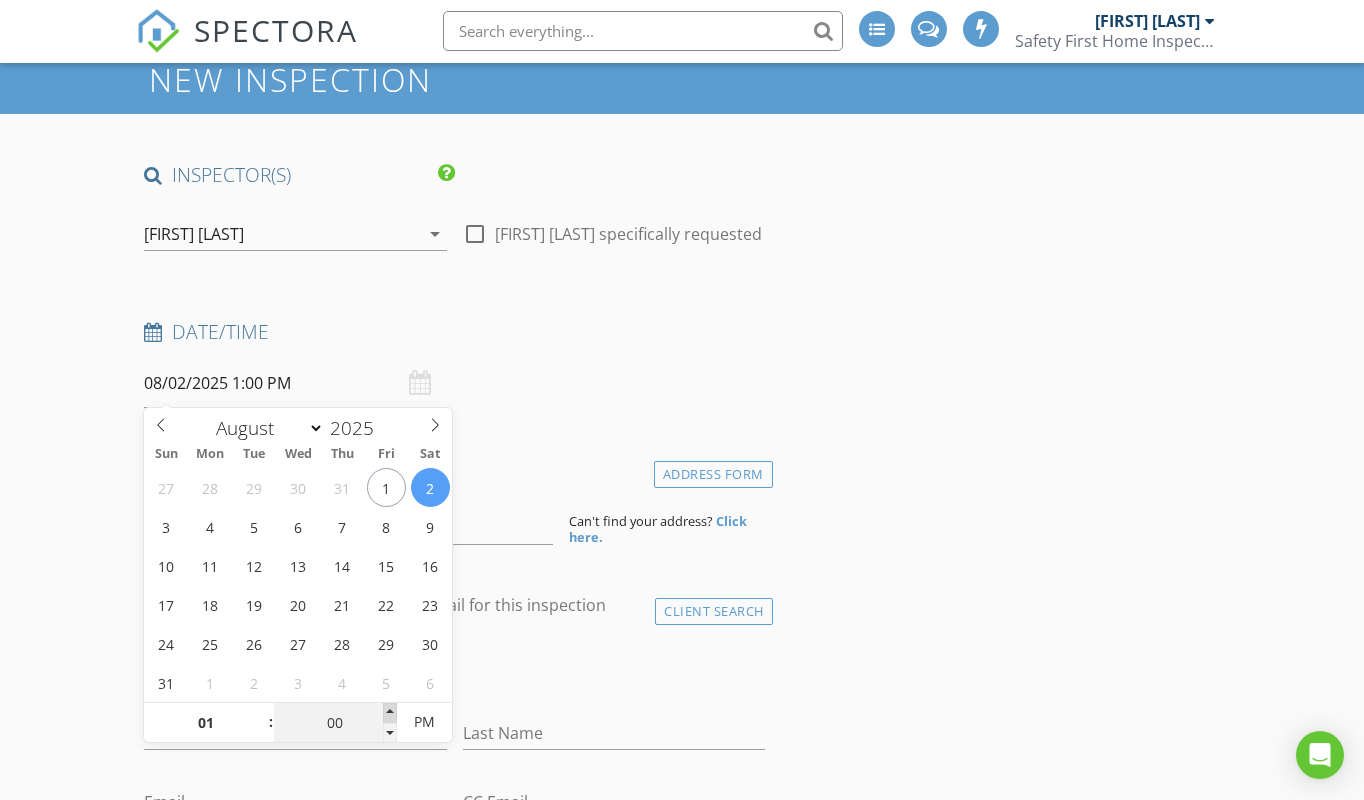 type on "05" 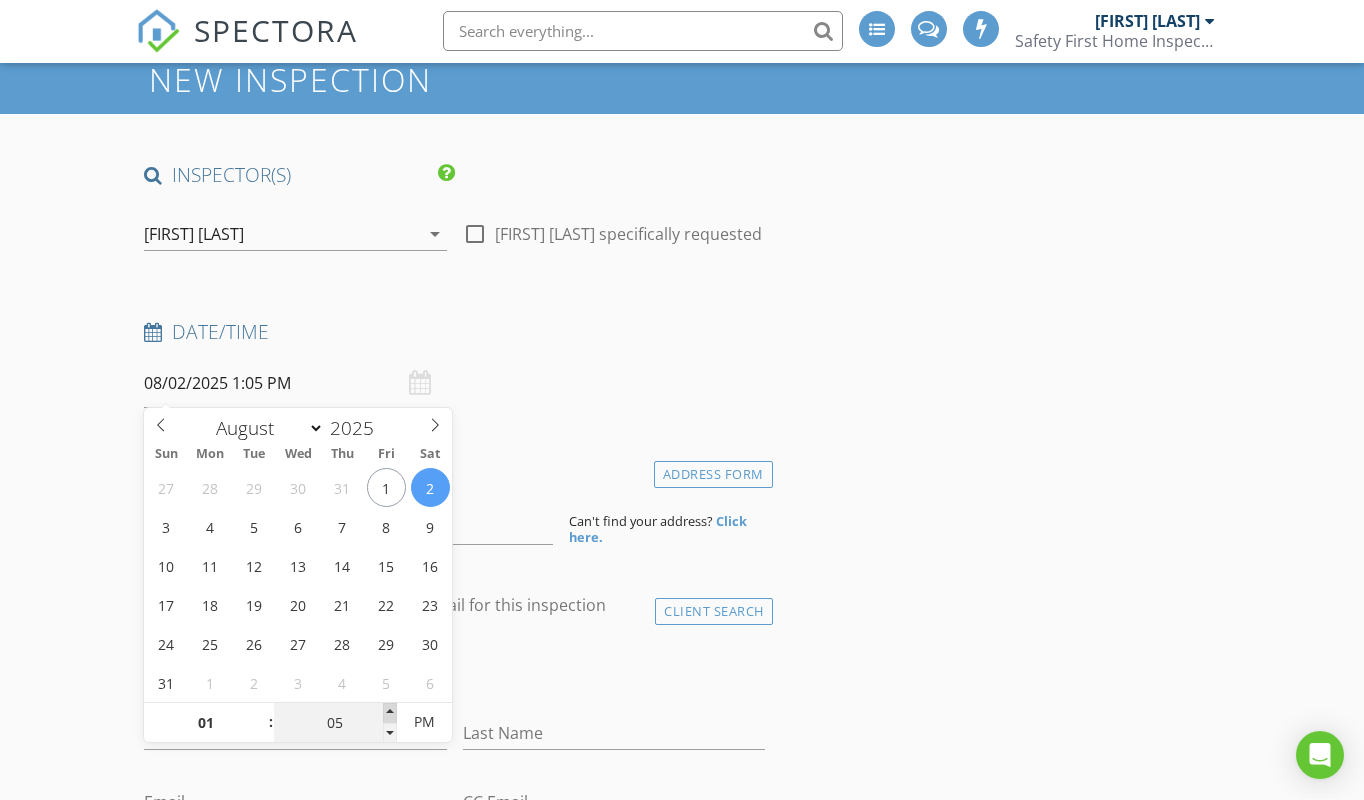 click at bounding box center [390, 714] 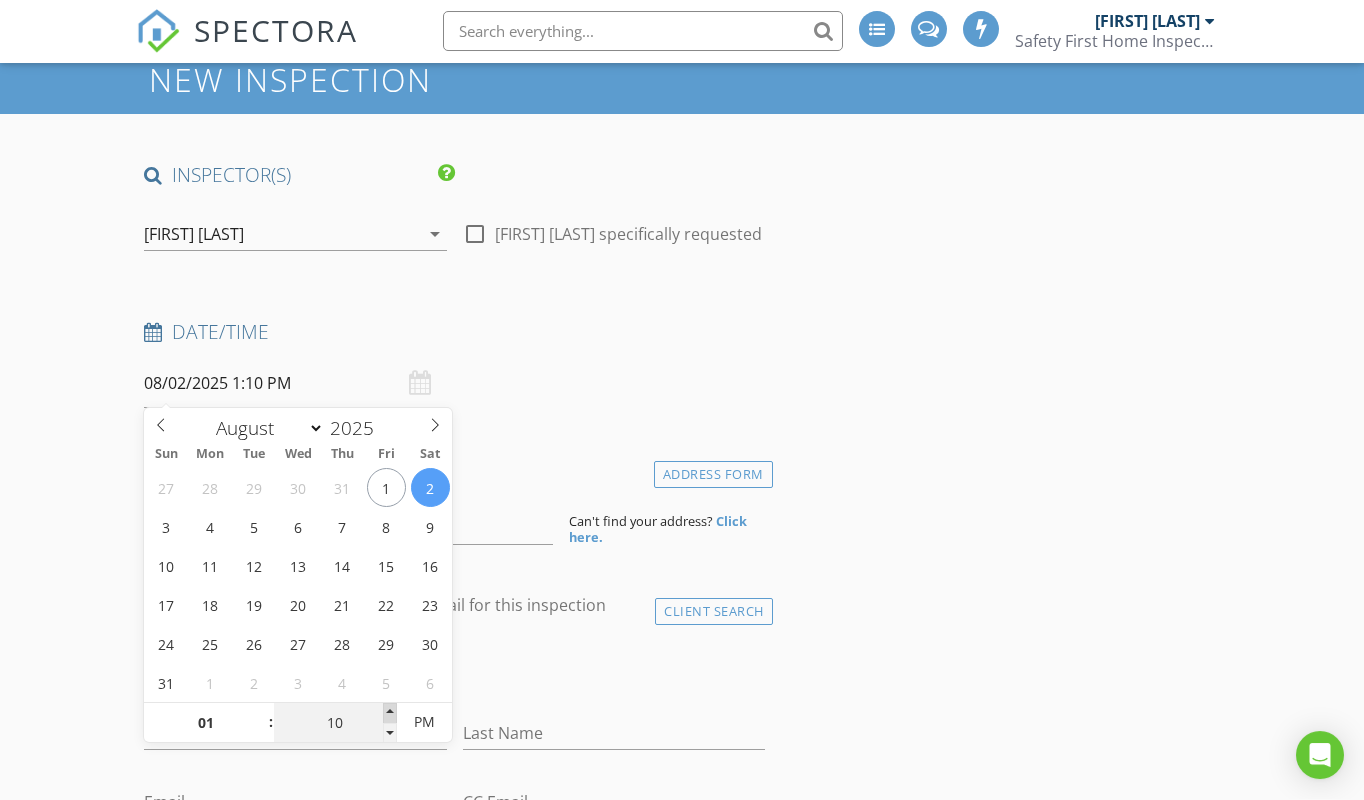 click at bounding box center (390, 714) 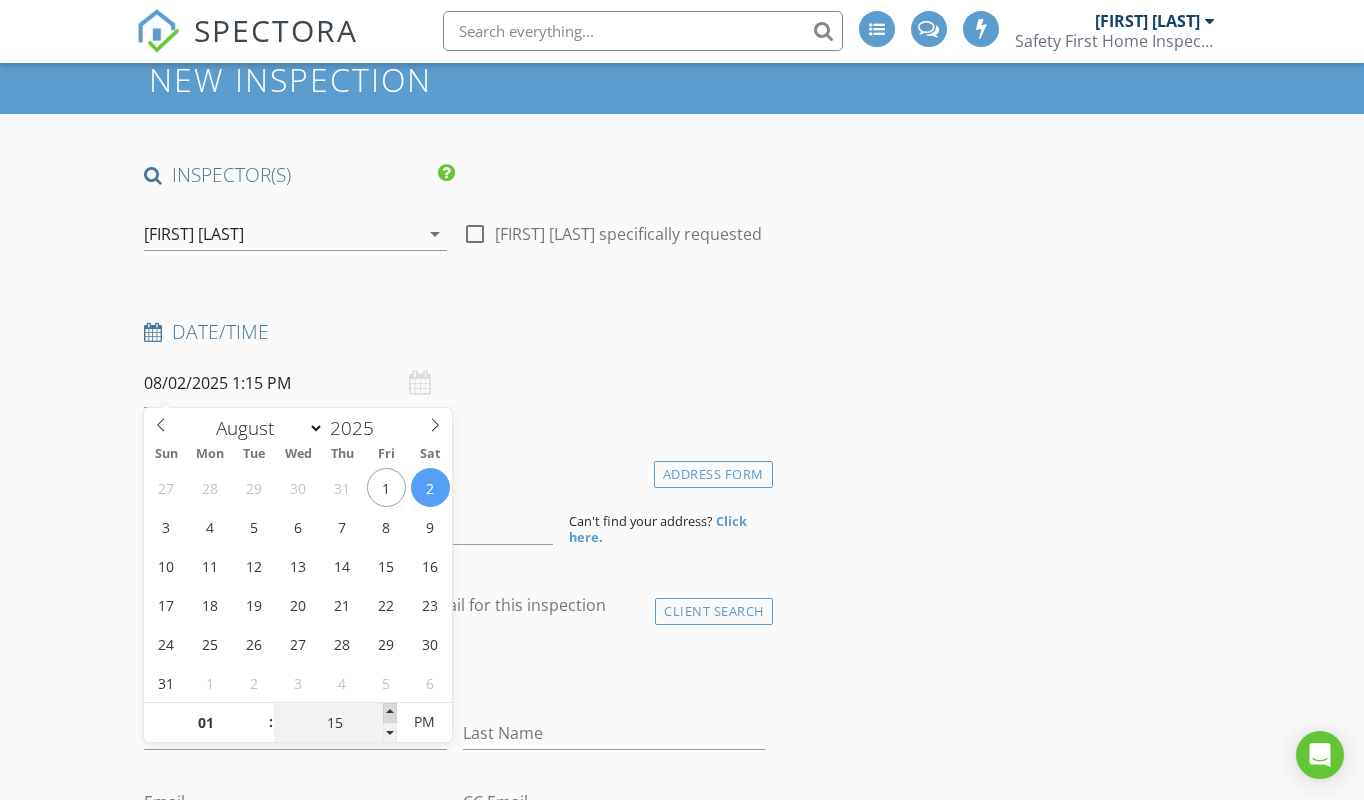 click at bounding box center [390, 714] 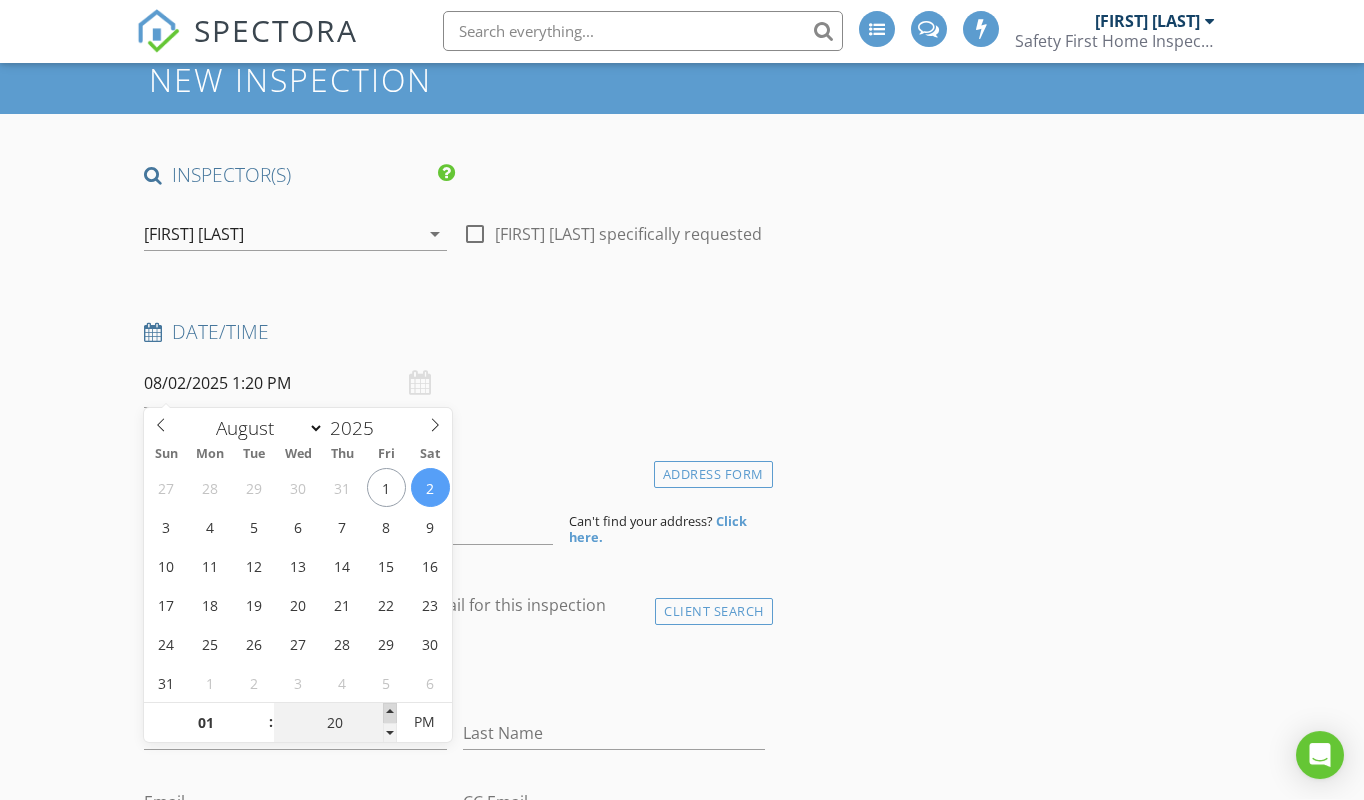 click at bounding box center [390, 714] 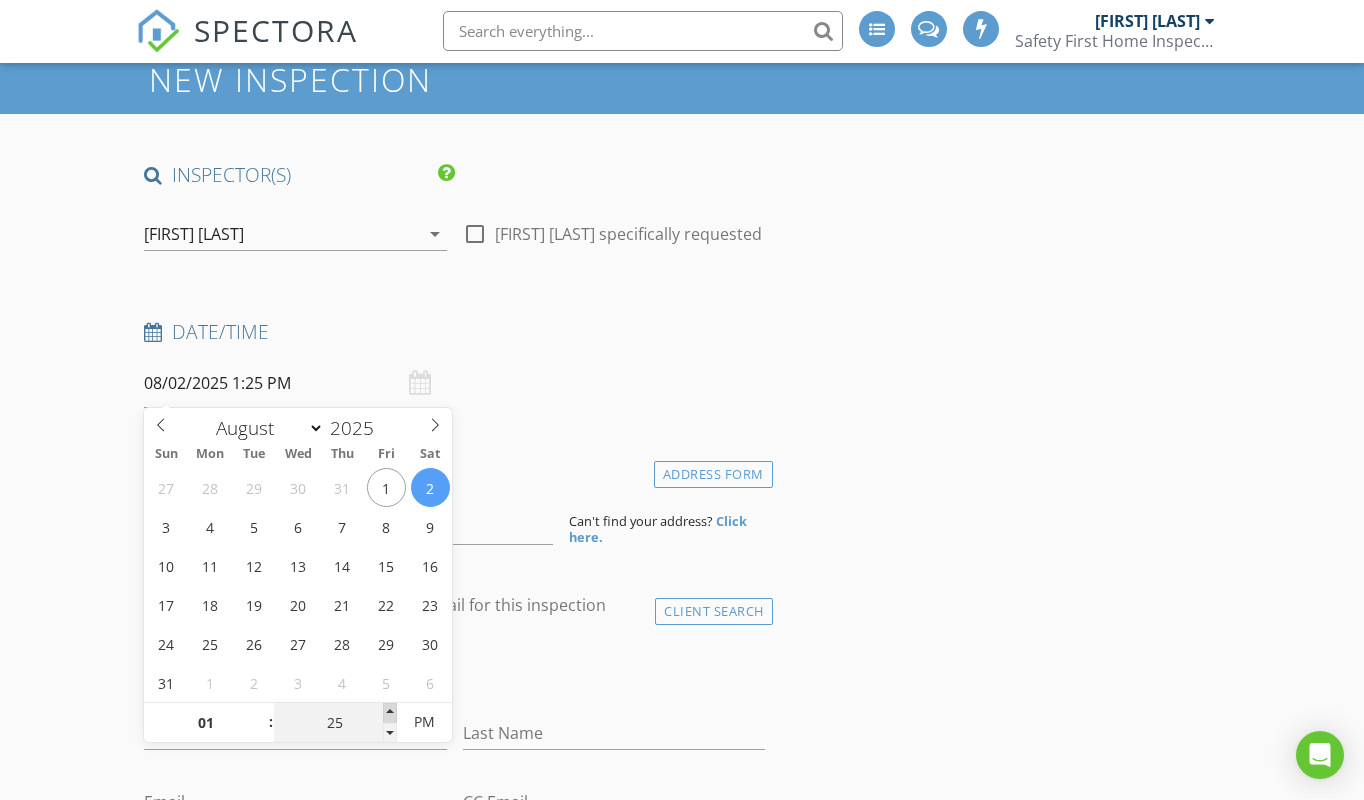 click at bounding box center [390, 714] 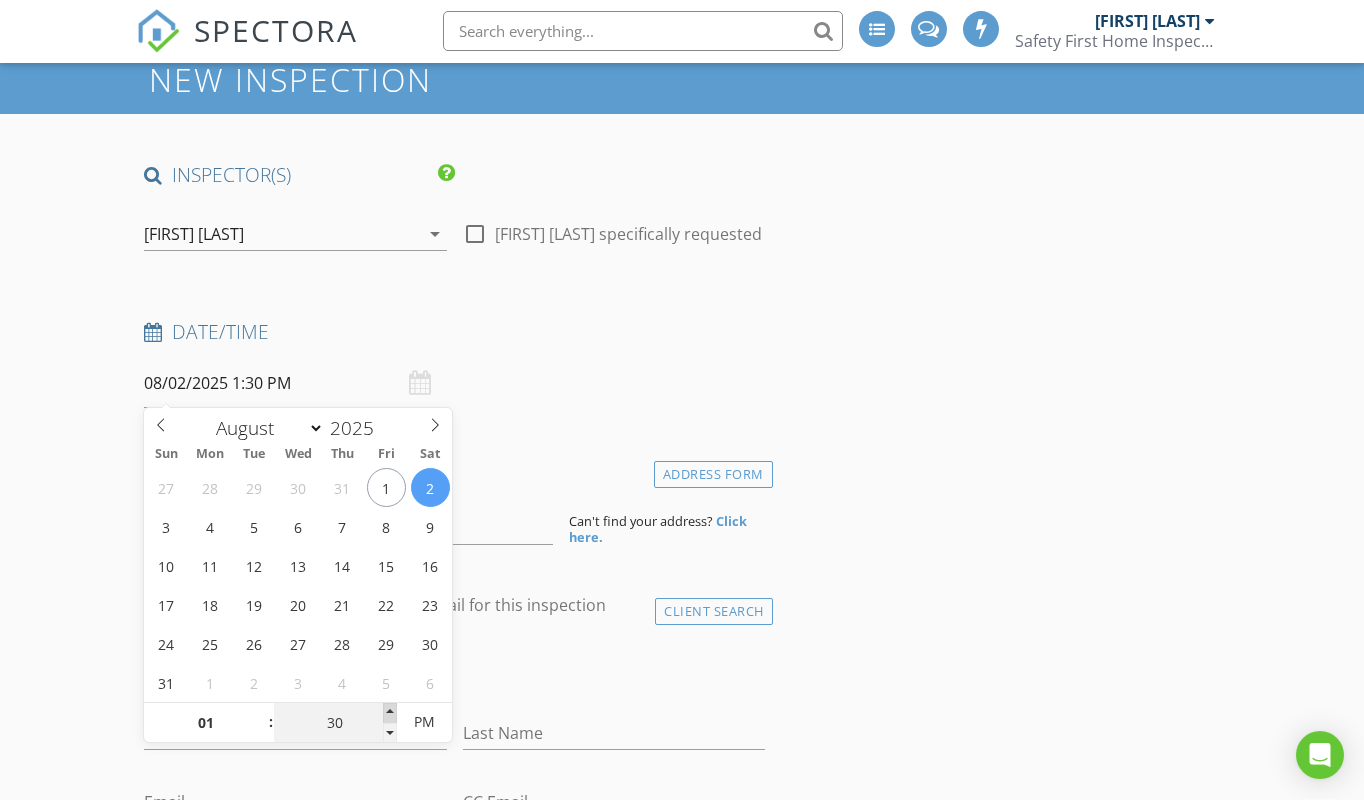 click at bounding box center [390, 714] 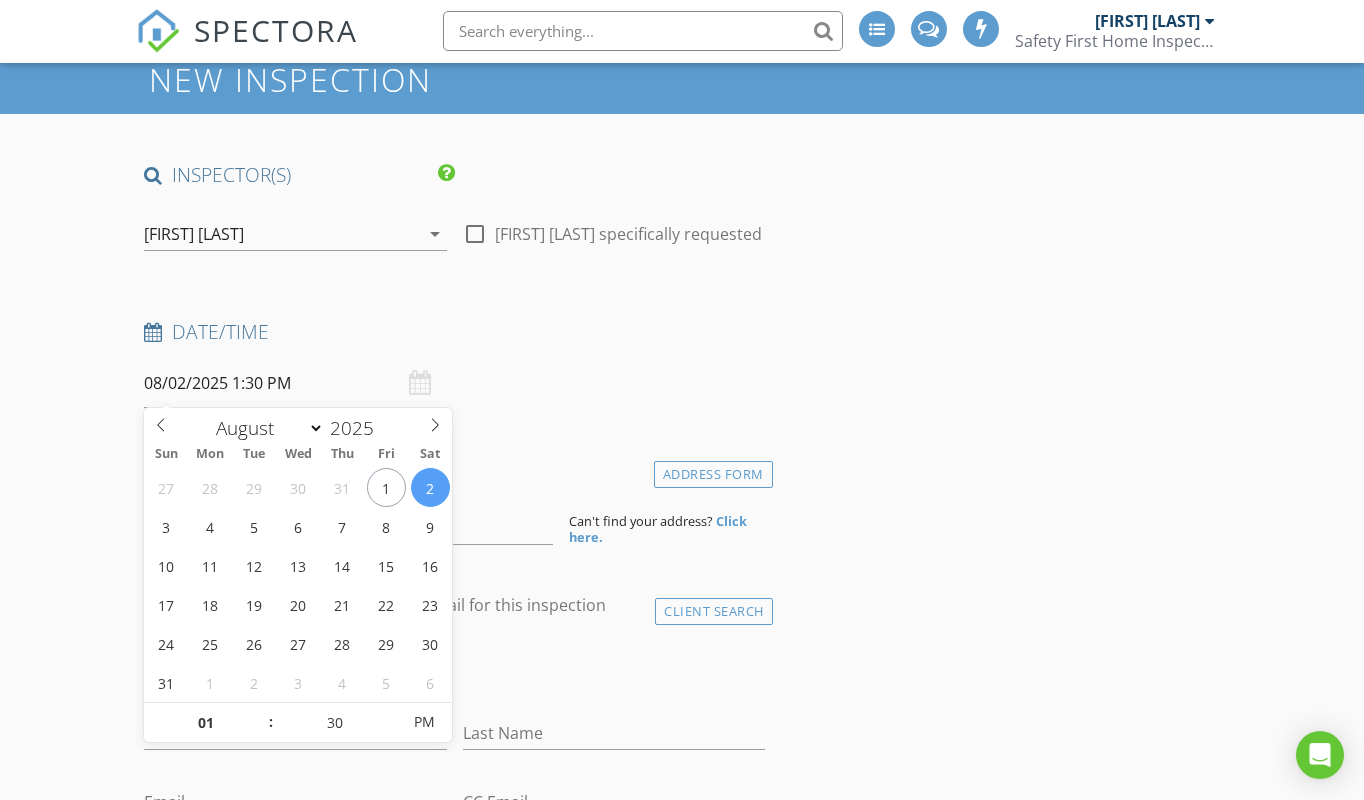 click on "Date/Time
08/02/2025 1:30 PM" at bounding box center [454, 364] 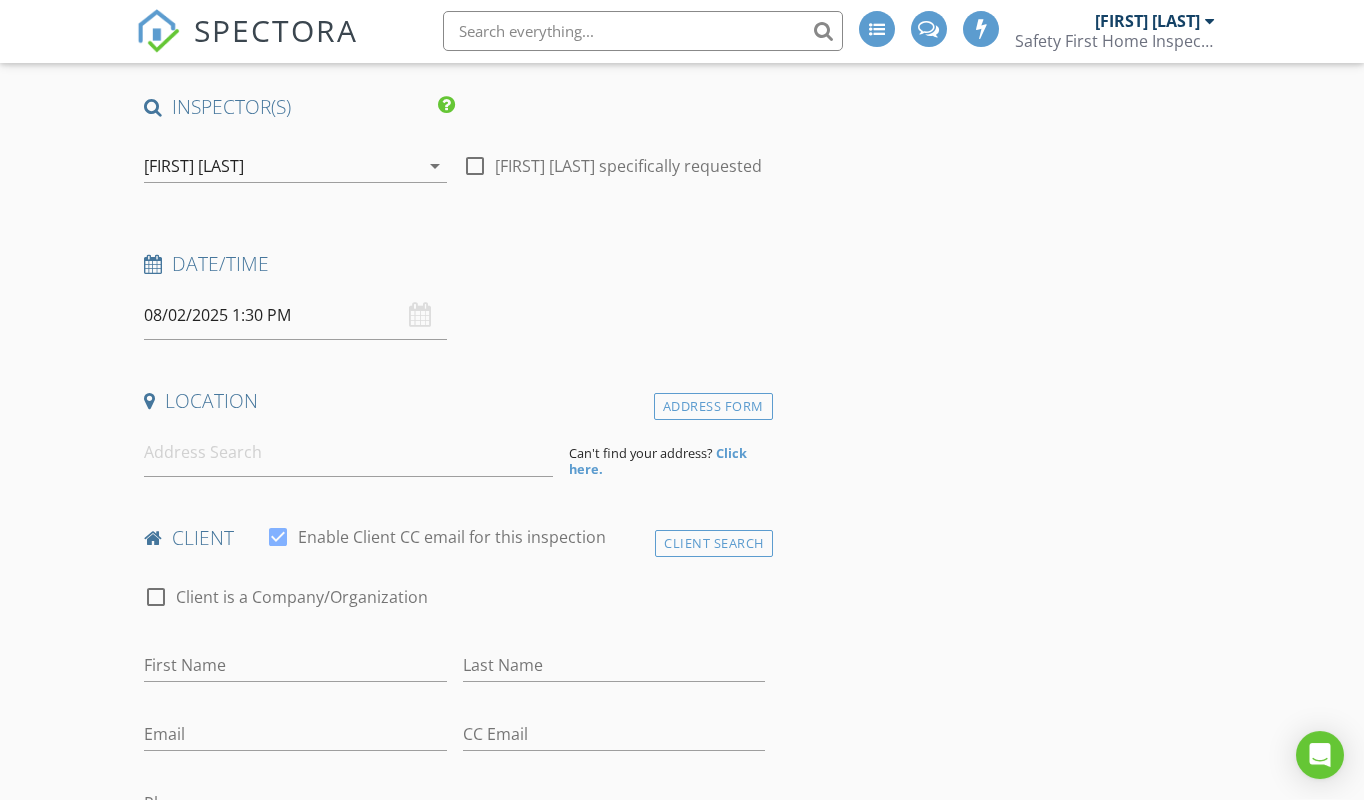 scroll, scrollTop: 205, scrollLeft: 0, axis: vertical 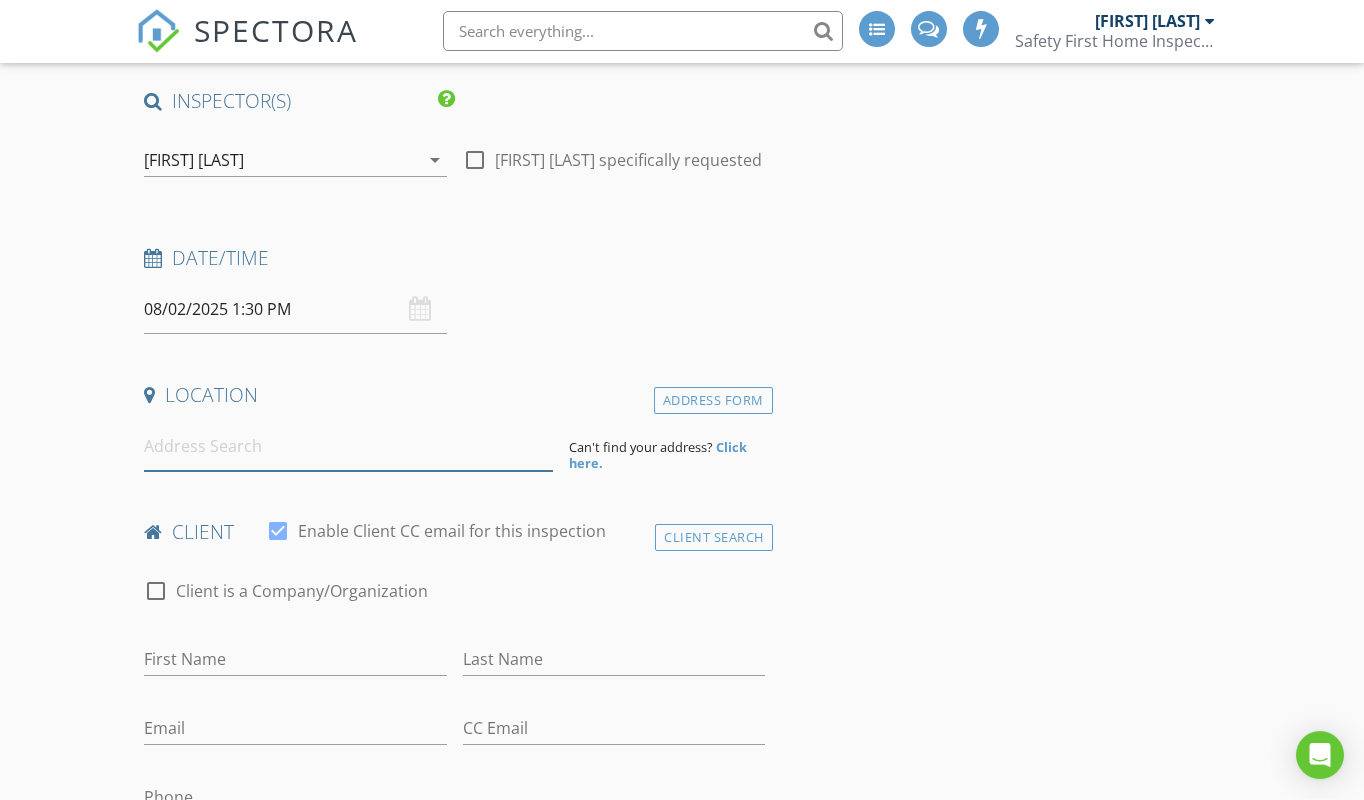 click at bounding box center [348, 447] 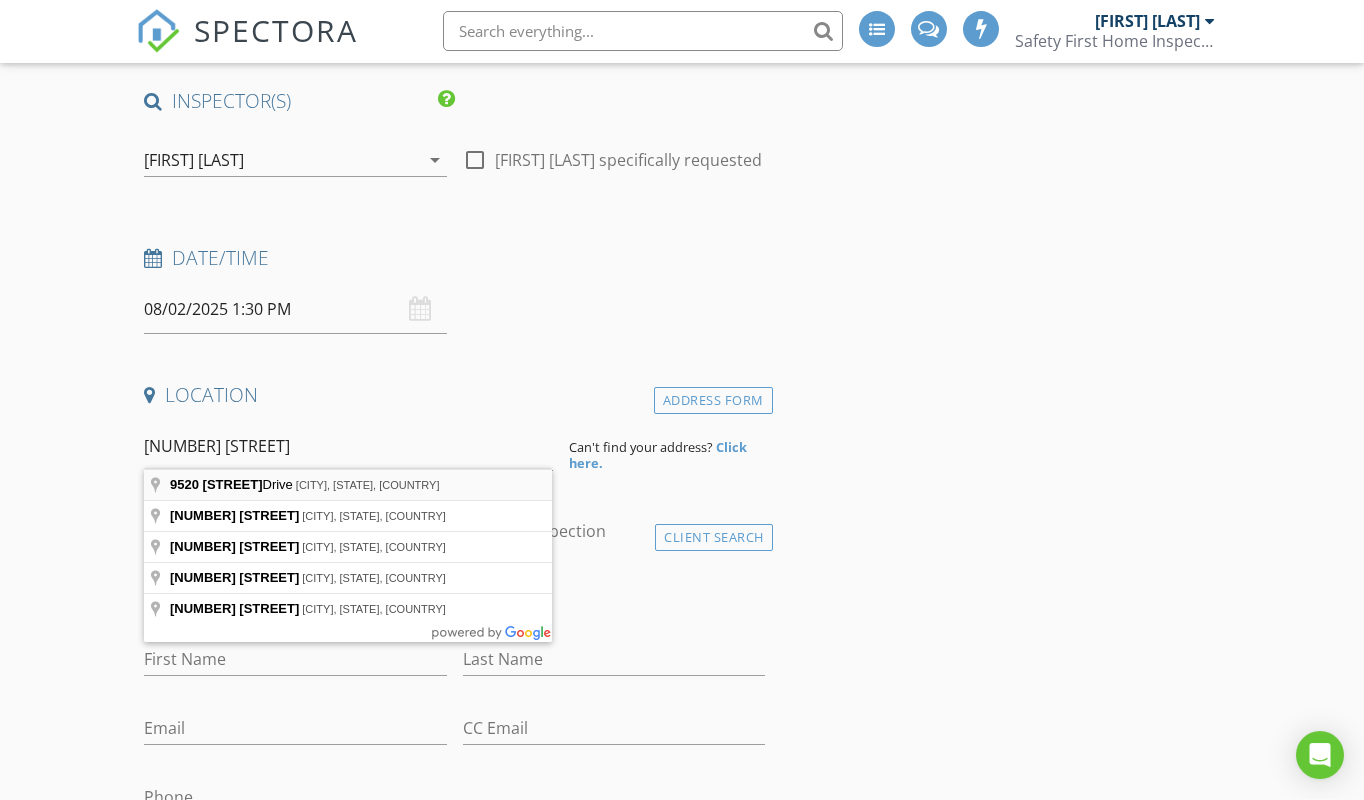 type on "9520 Hunters Way Drive, Semmes, AL, USA" 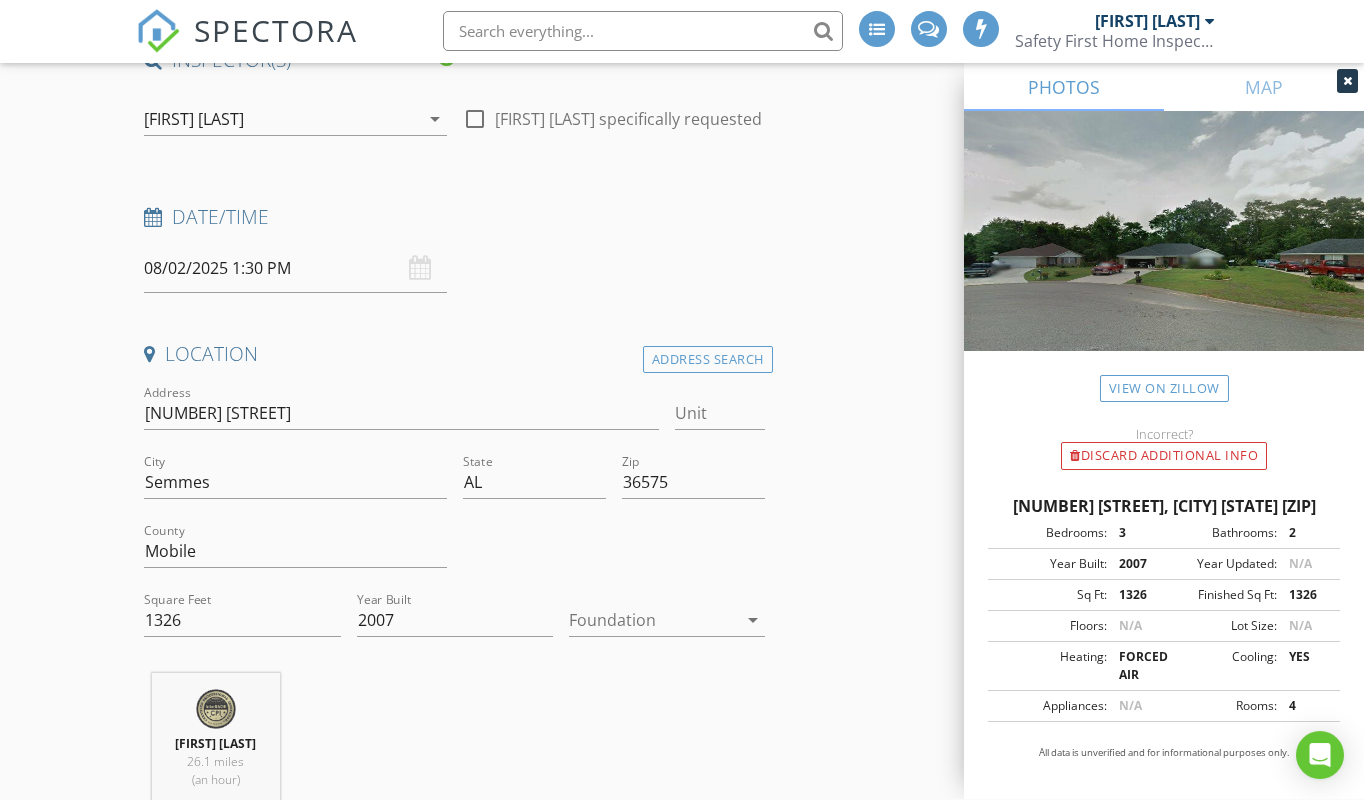 scroll, scrollTop: 264, scrollLeft: 0, axis: vertical 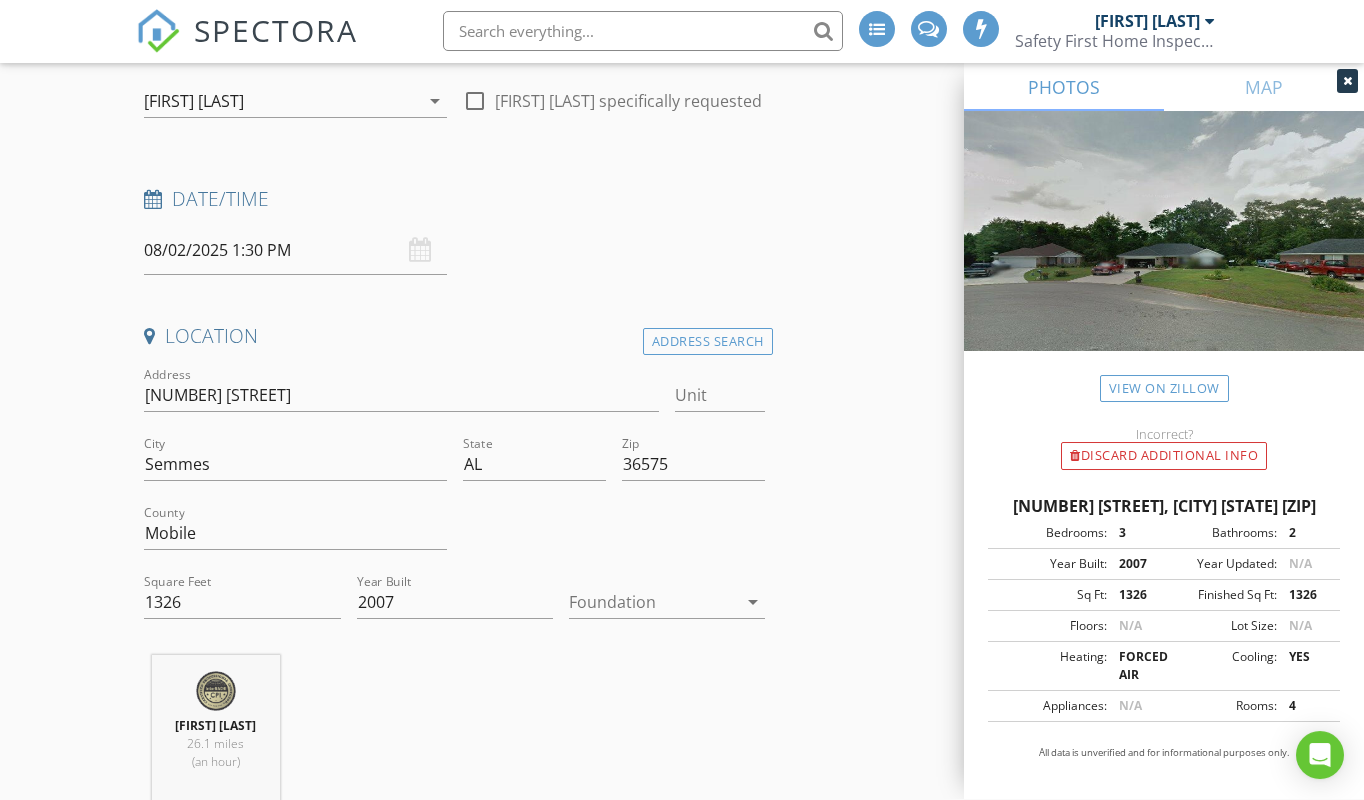 click at bounding box center [653, 603] 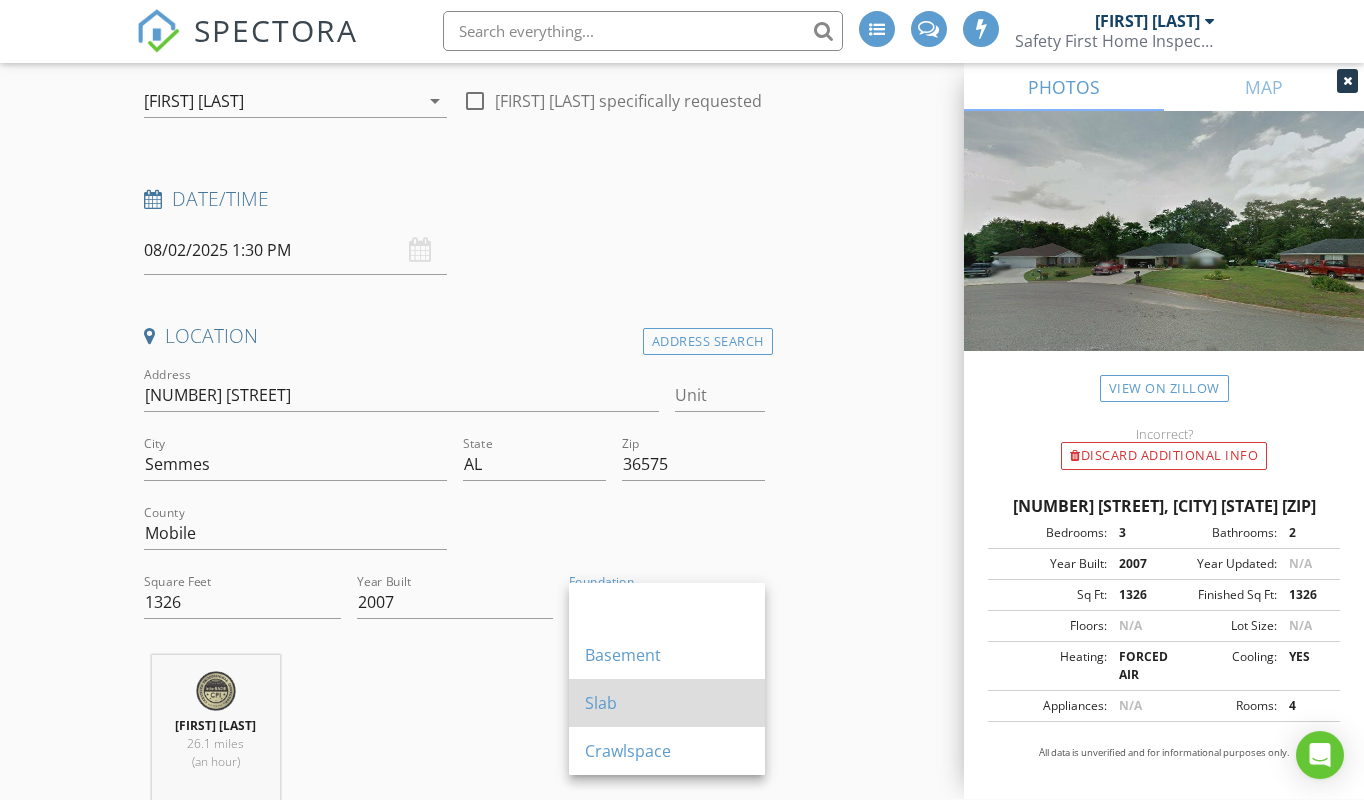 click on "Slab" at bounding box center [667, 704] 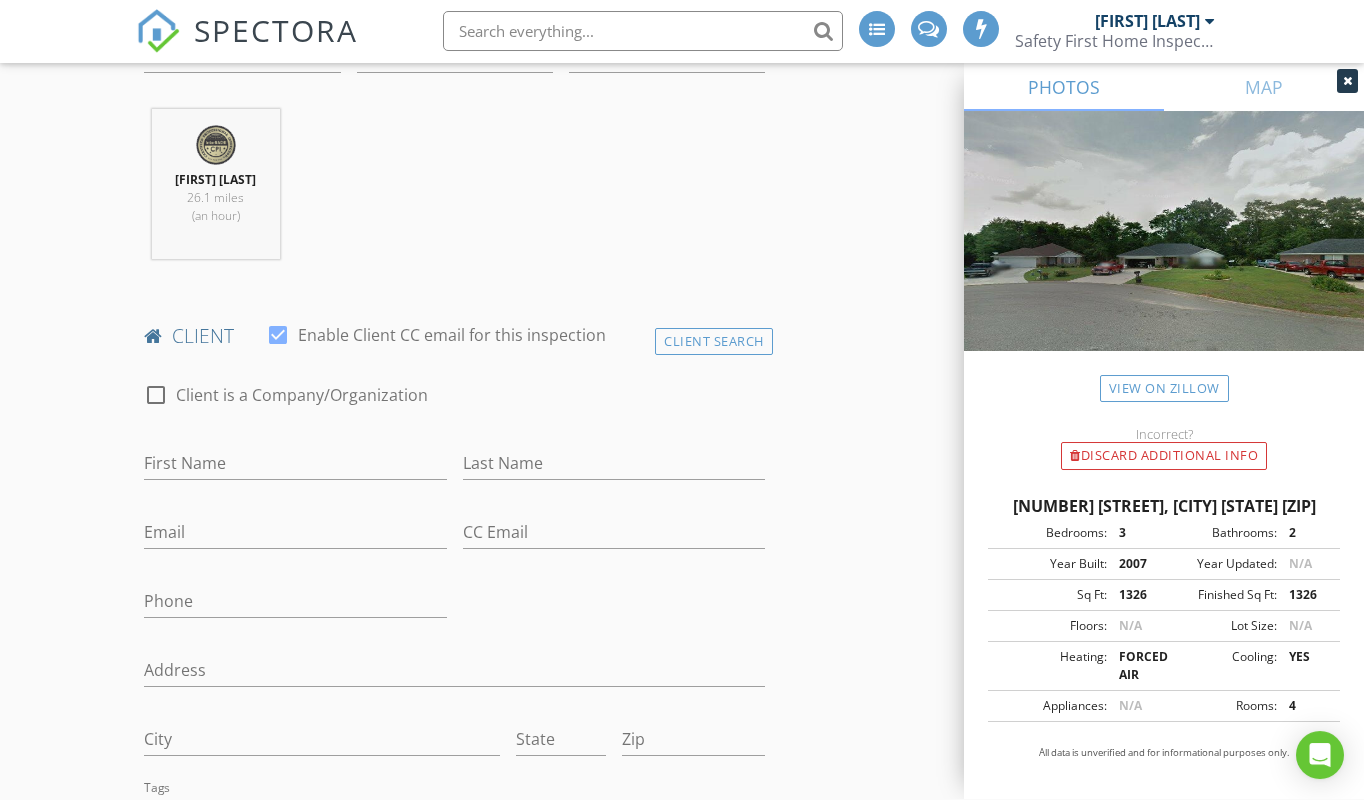 scroll, scrollTop: 810, scrollLeft: 0, axis: vertical 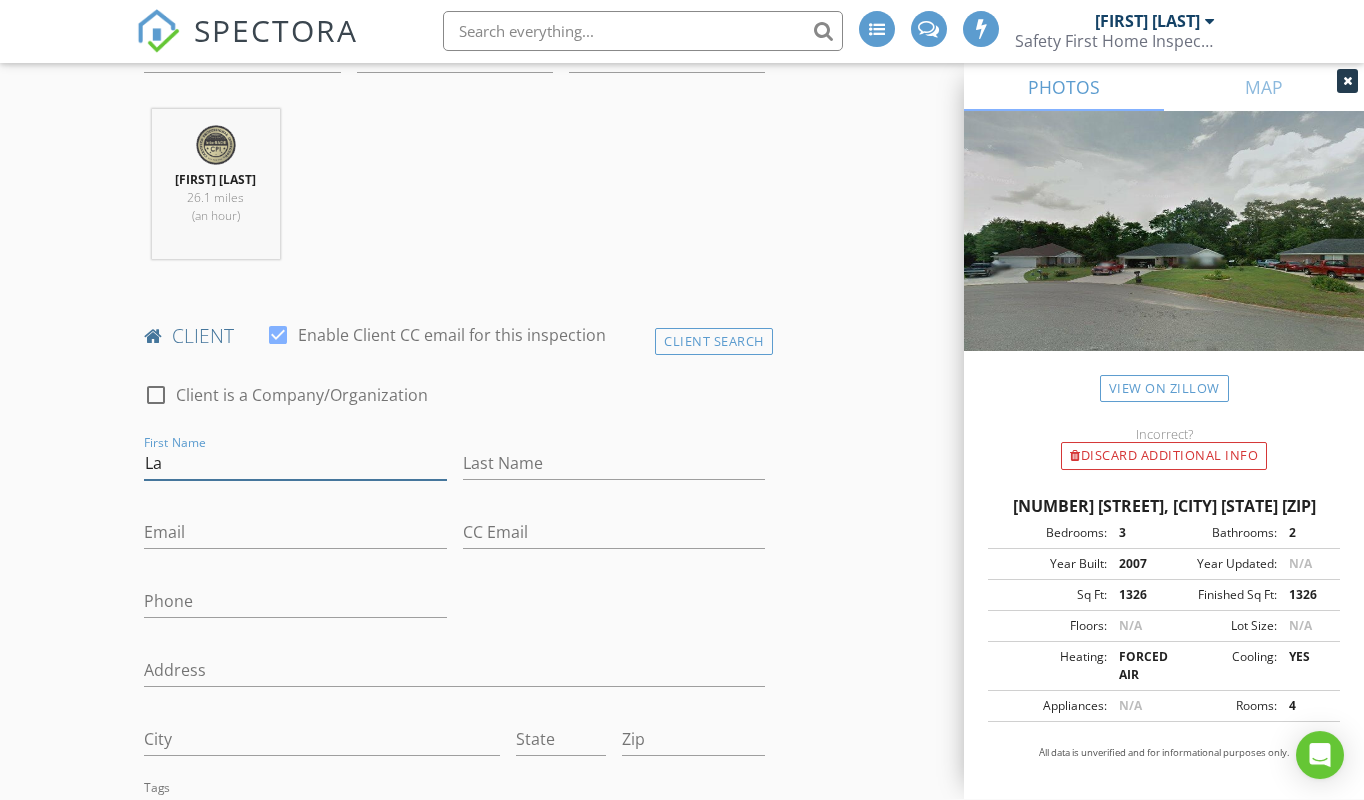 type on "L" 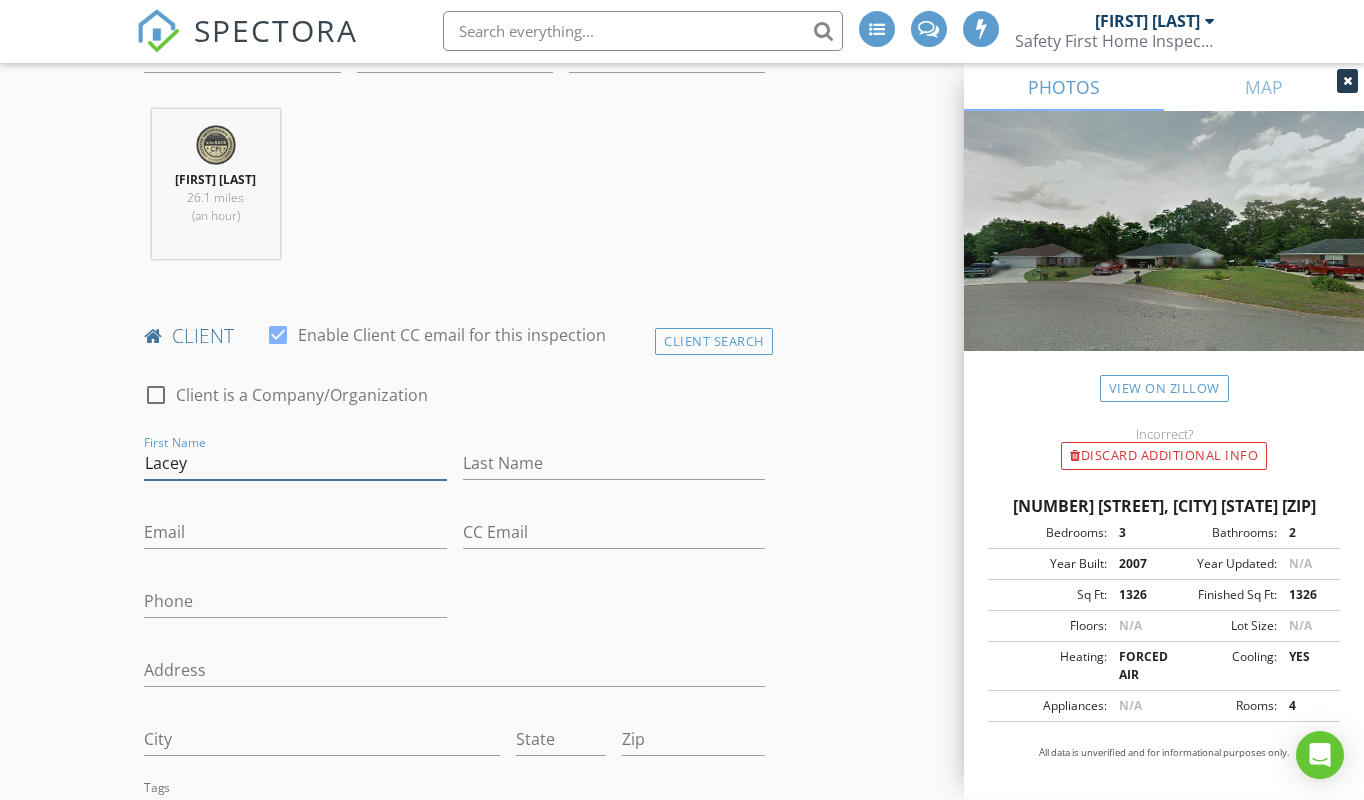 type on "Lacey" 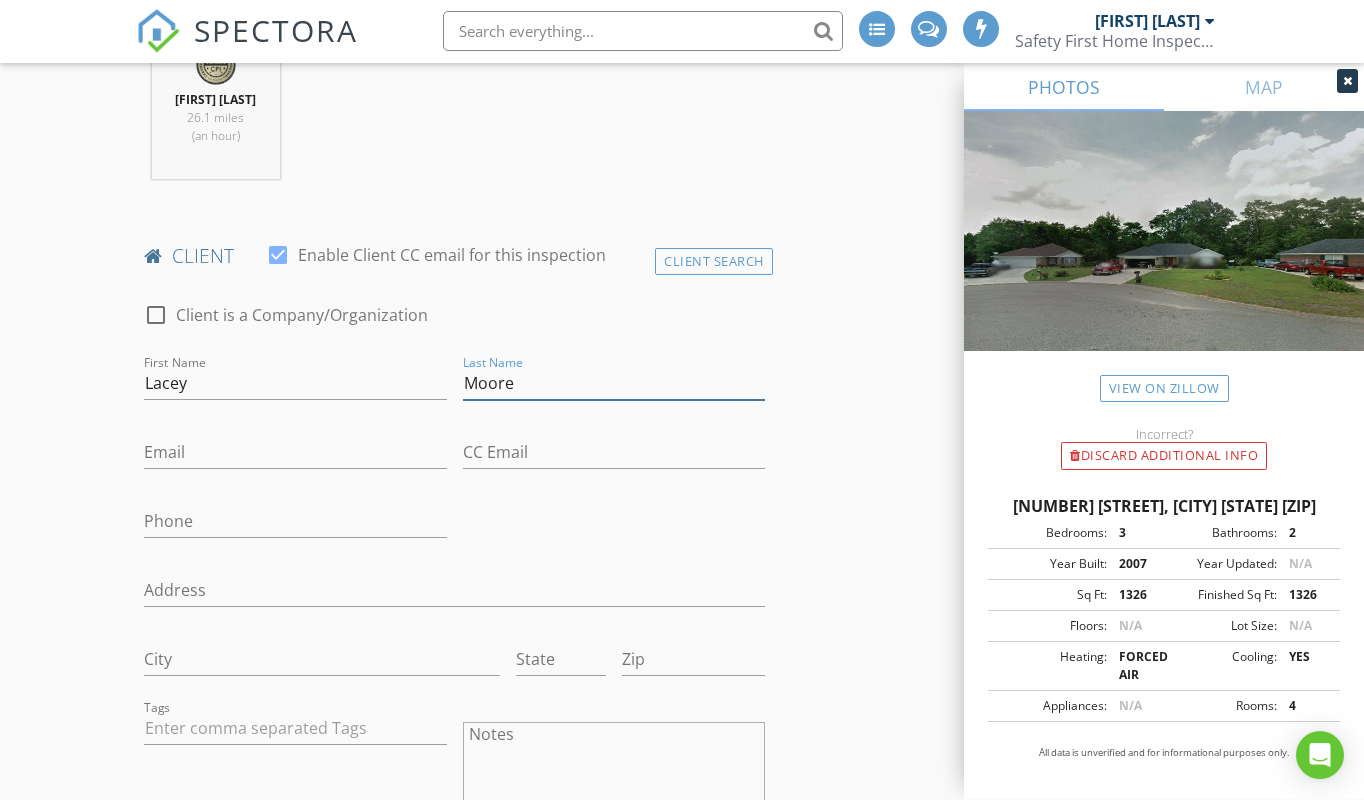 scroll, scrollTop: 904, scrollLeft: 0, axis: vertical 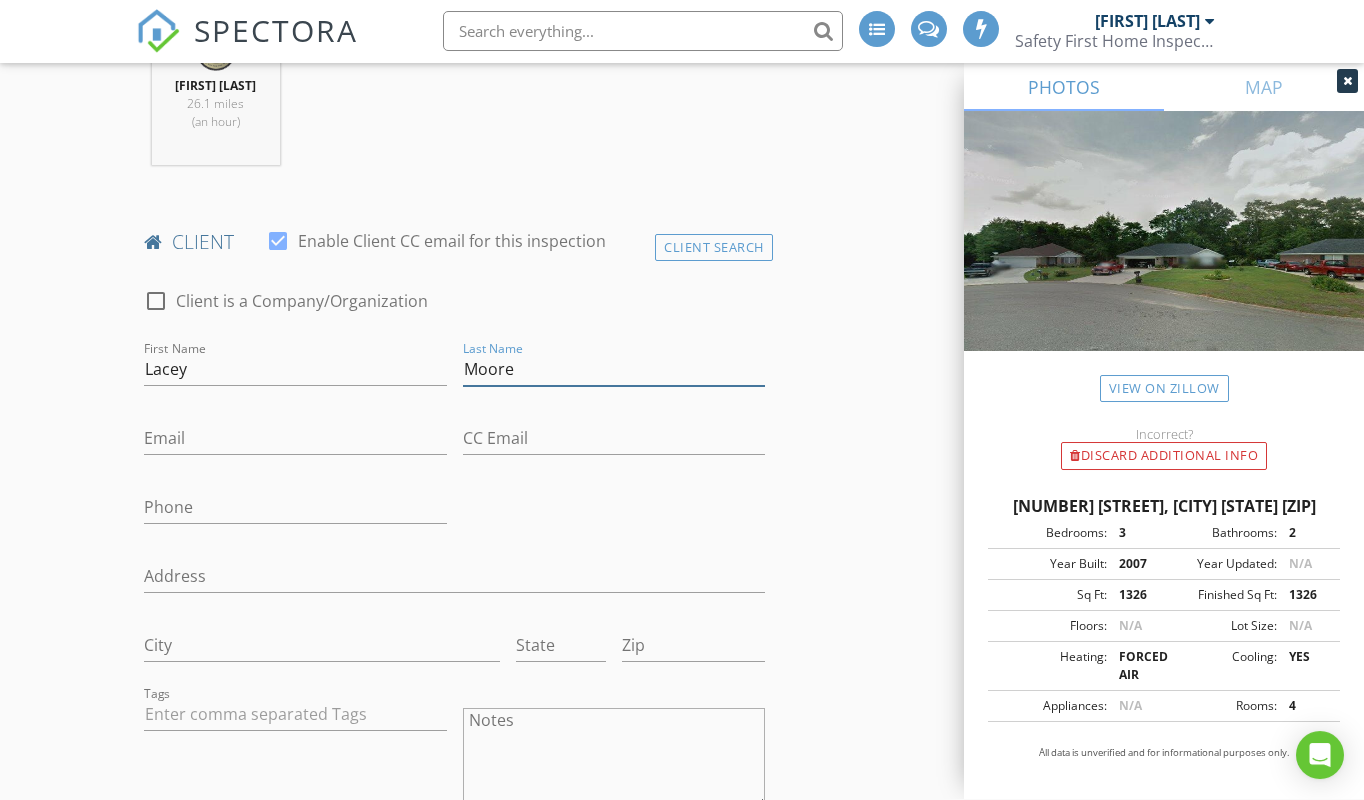 type on "Moore" 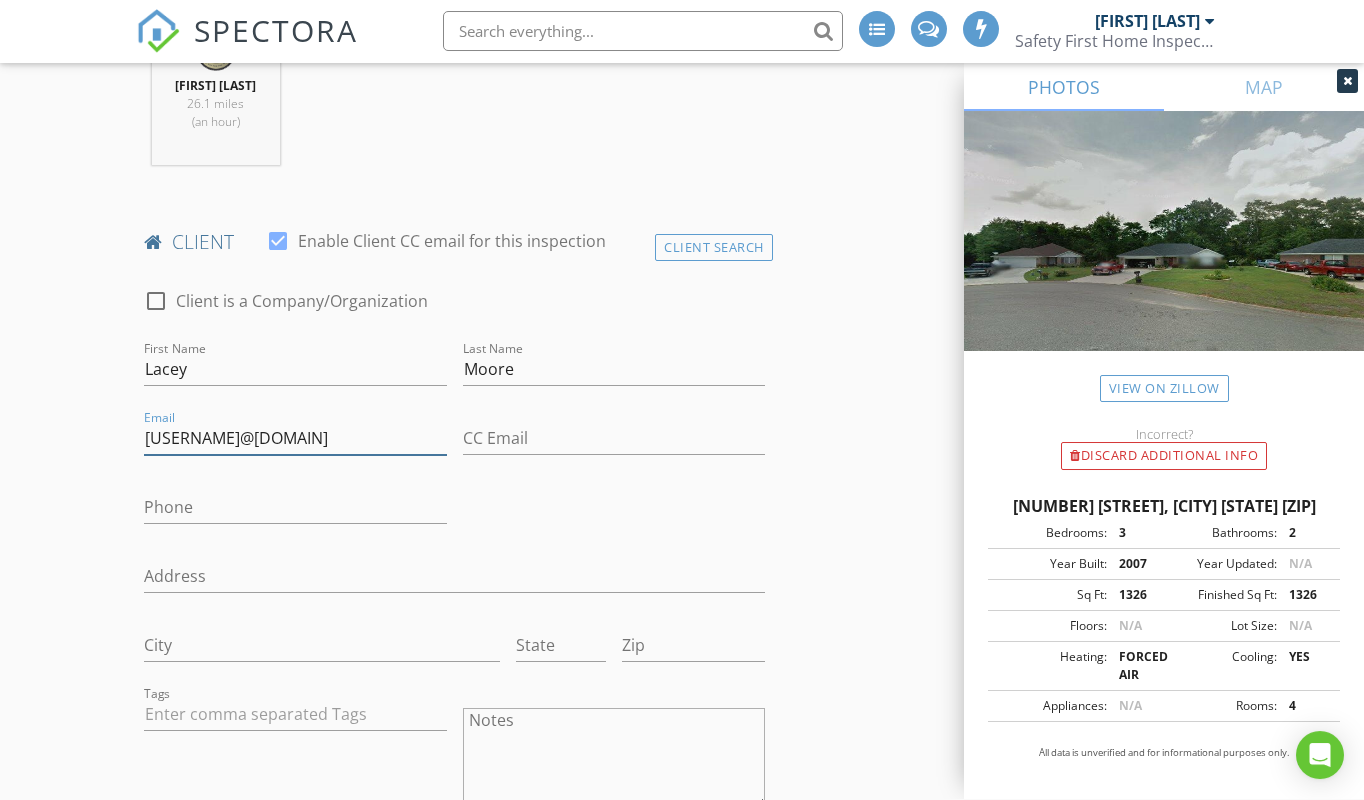 type on "[EMAIL]" 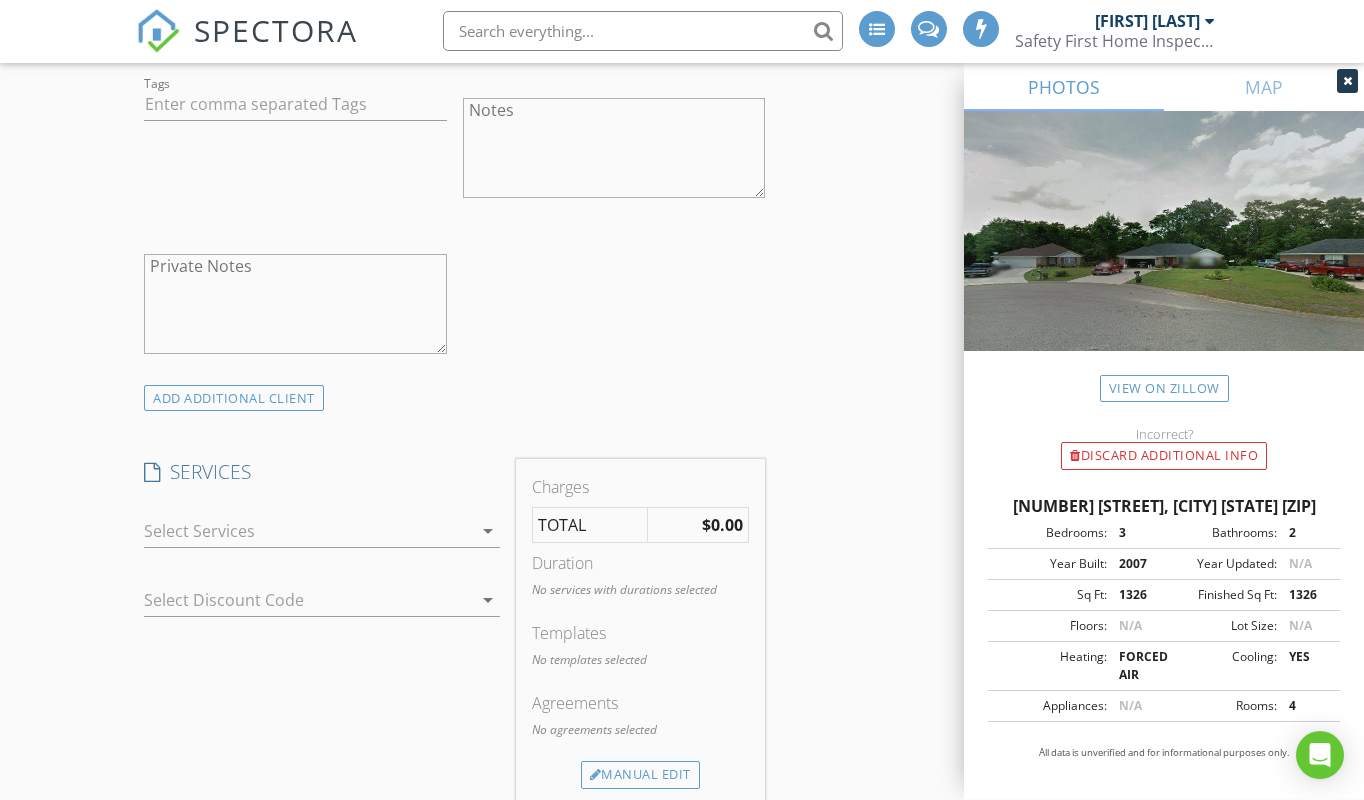scroll, scrollTop: 1617, scrollLeft: 0, axis: vertical 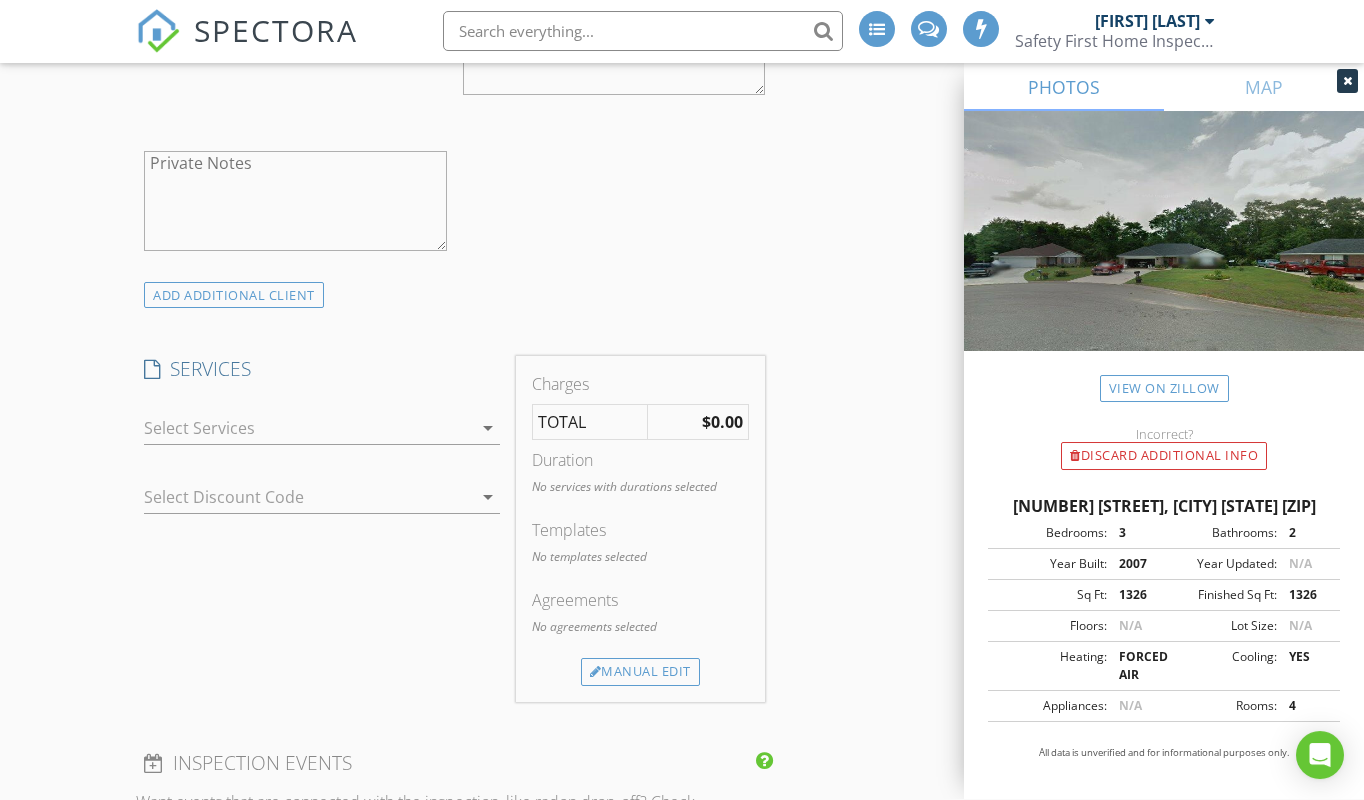 type on "[PHONE]" 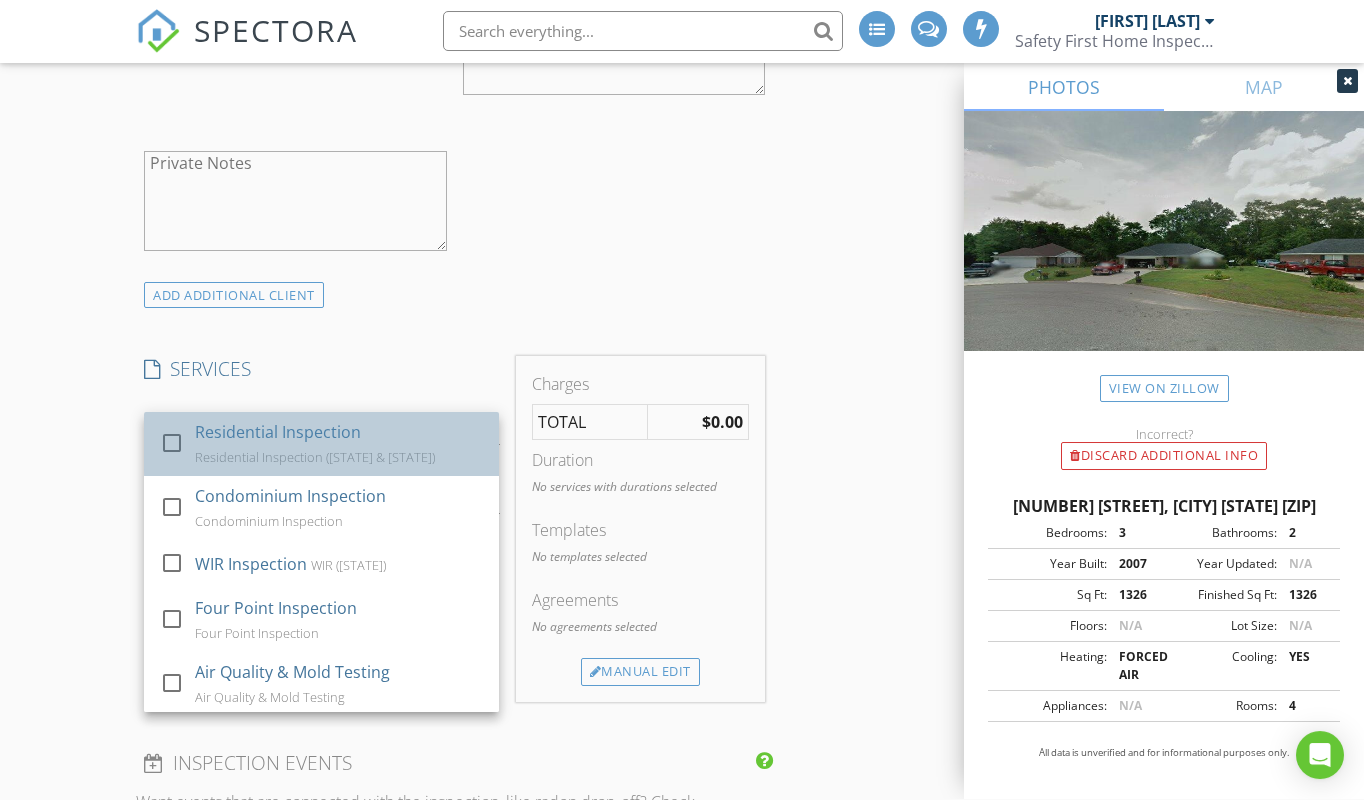 click on "Residential Inspection   Residential Inspection (Alabama & Florida)" at bounding box center [339, 445] 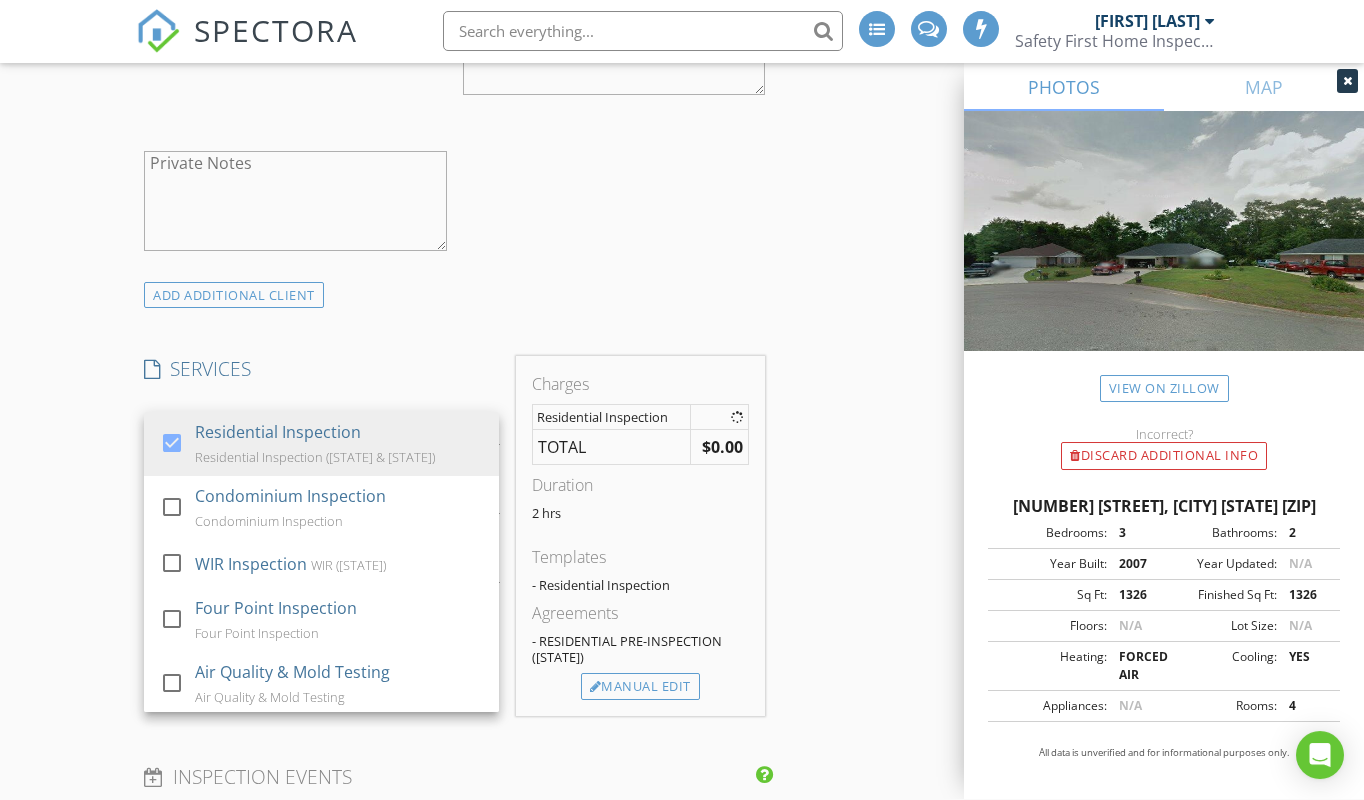 click on "check_box_outline_blank Client is a Company/Organization     First Name Lacey   Last Name Moore   Email moorelacey09@gmail.com   CC Email   Phone 251-689-2271   Address   City   State   Zip     Tags         Notes   Private Notes" at bounding box center (454, -81) 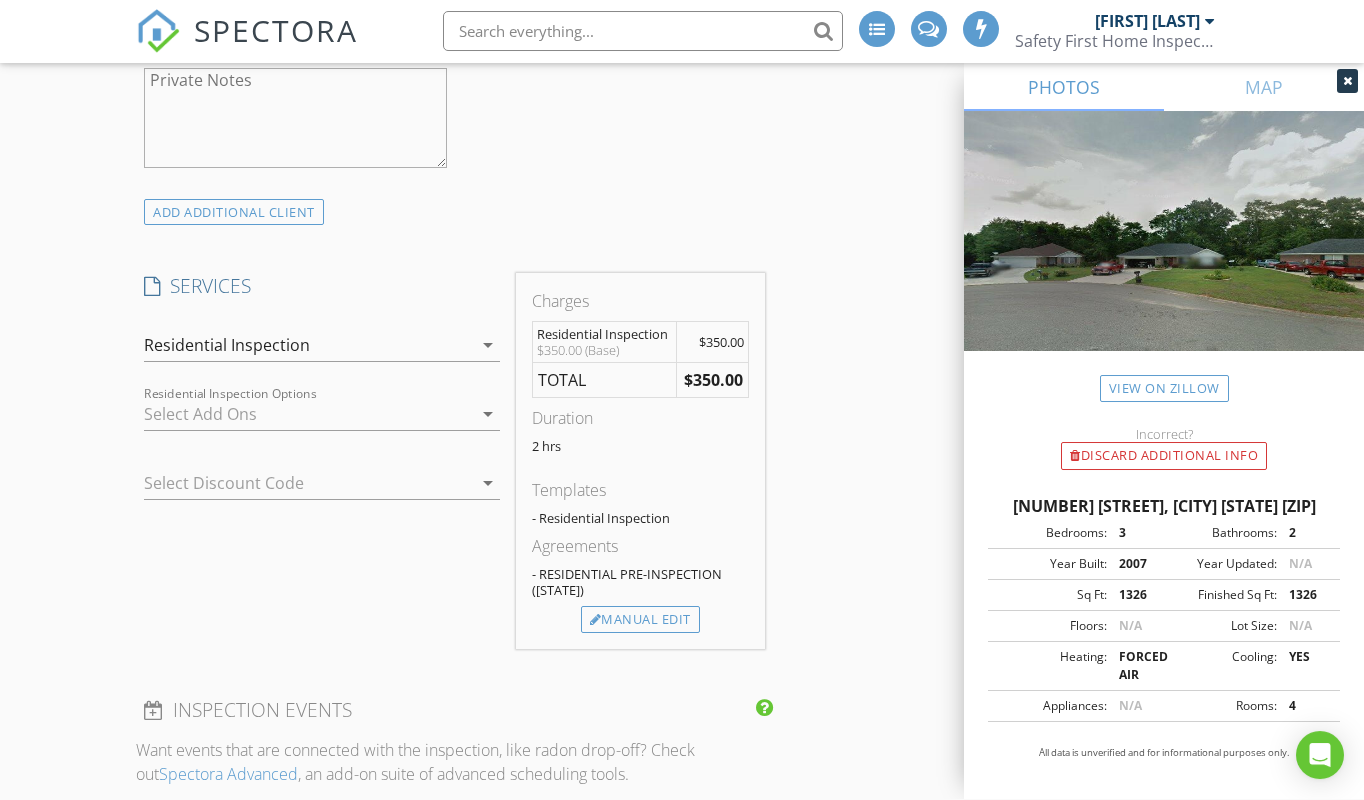 scroll, scrollTop: 1737, scrollLeft: 0, axis: vertical 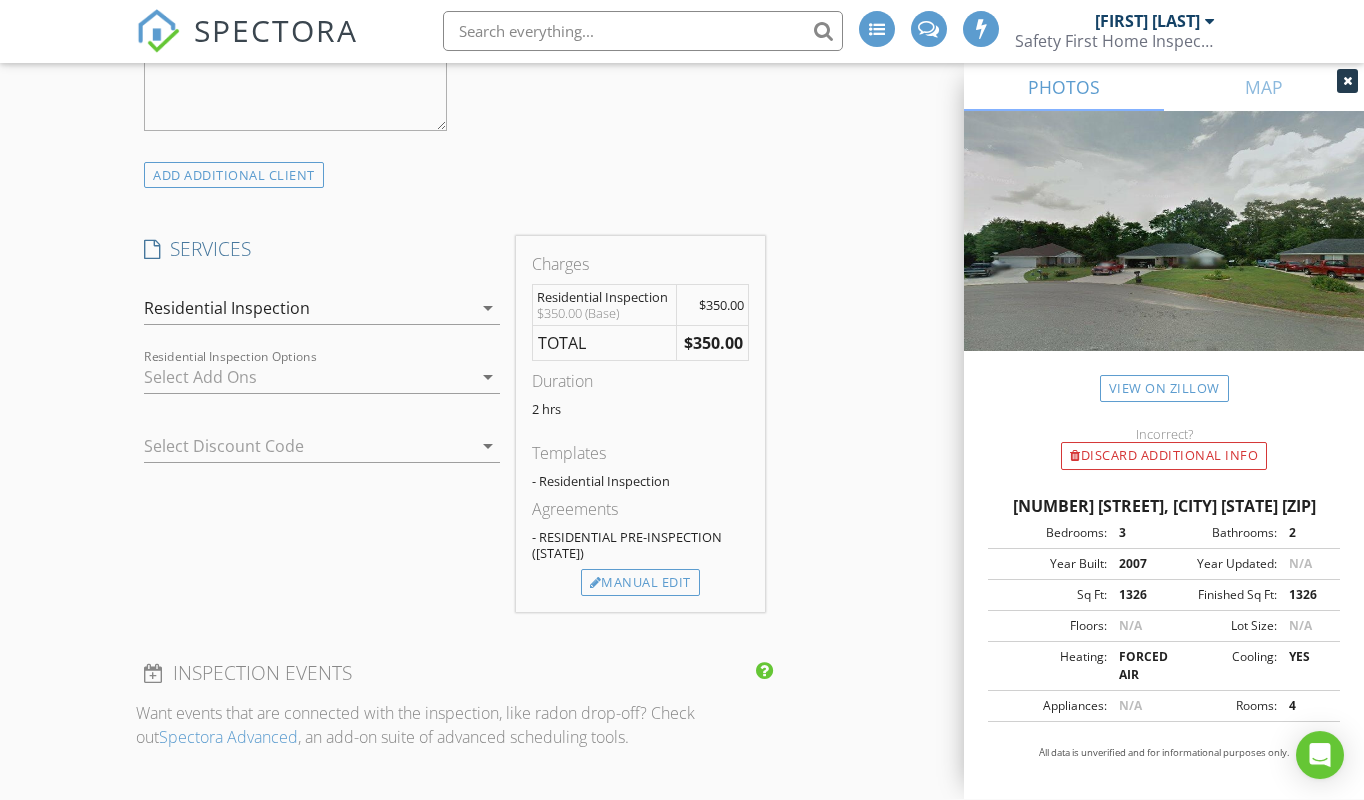 click on "arrow_drop_down" at bounding box center (488, 378) 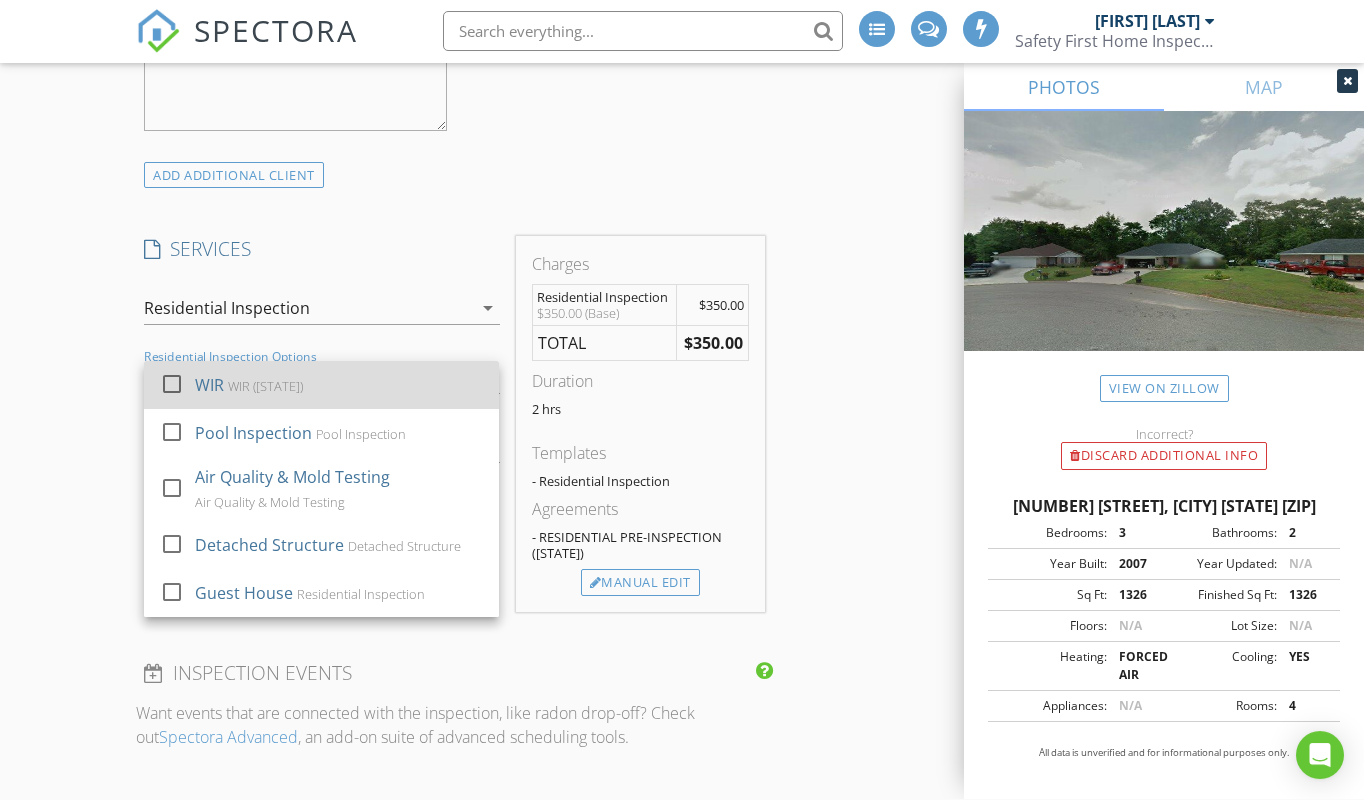 click on "WIR    WIR (Alabama)" at bounding box center [339, 386] 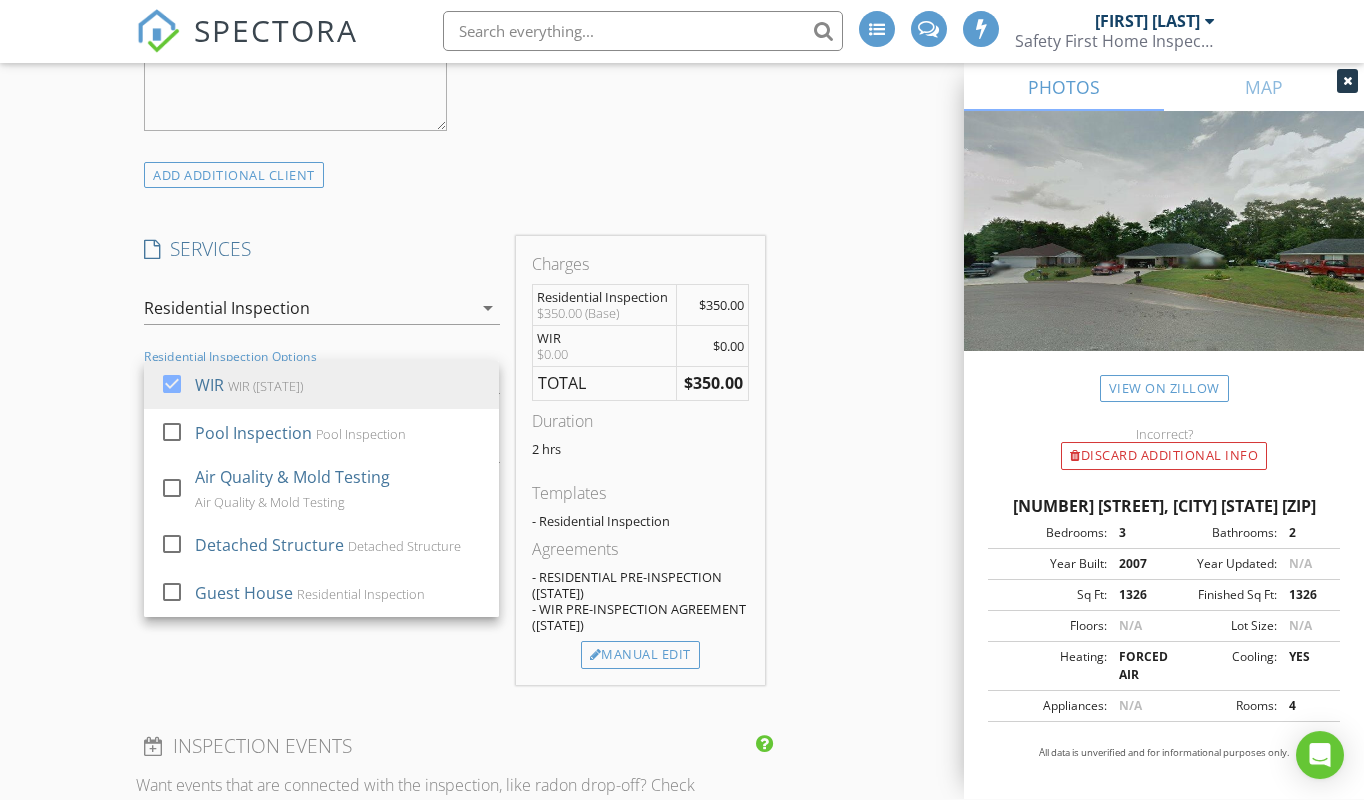 click on "SERVICES" at bounding box center (321, 250) 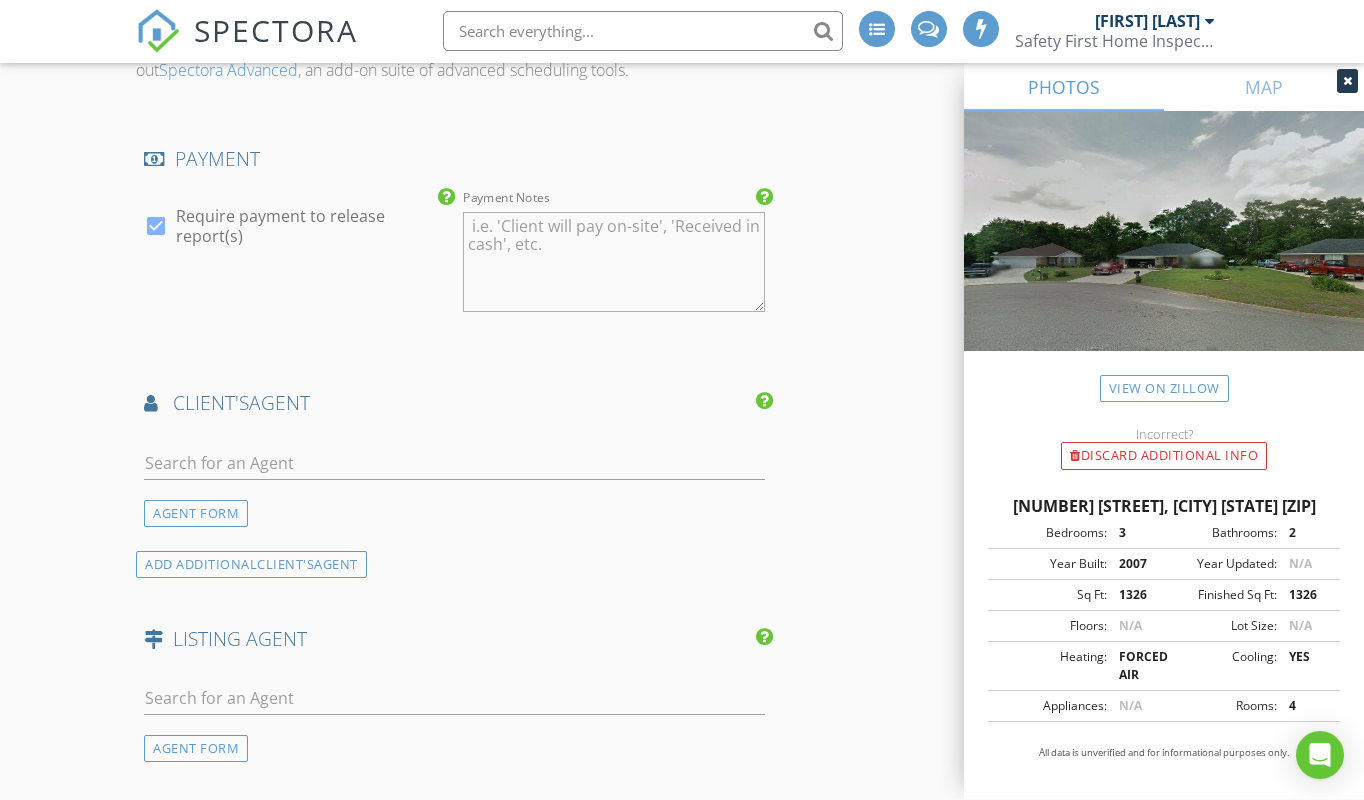 scroll, scrollTop: 2508, scrollLeft: 0, axis: vertical 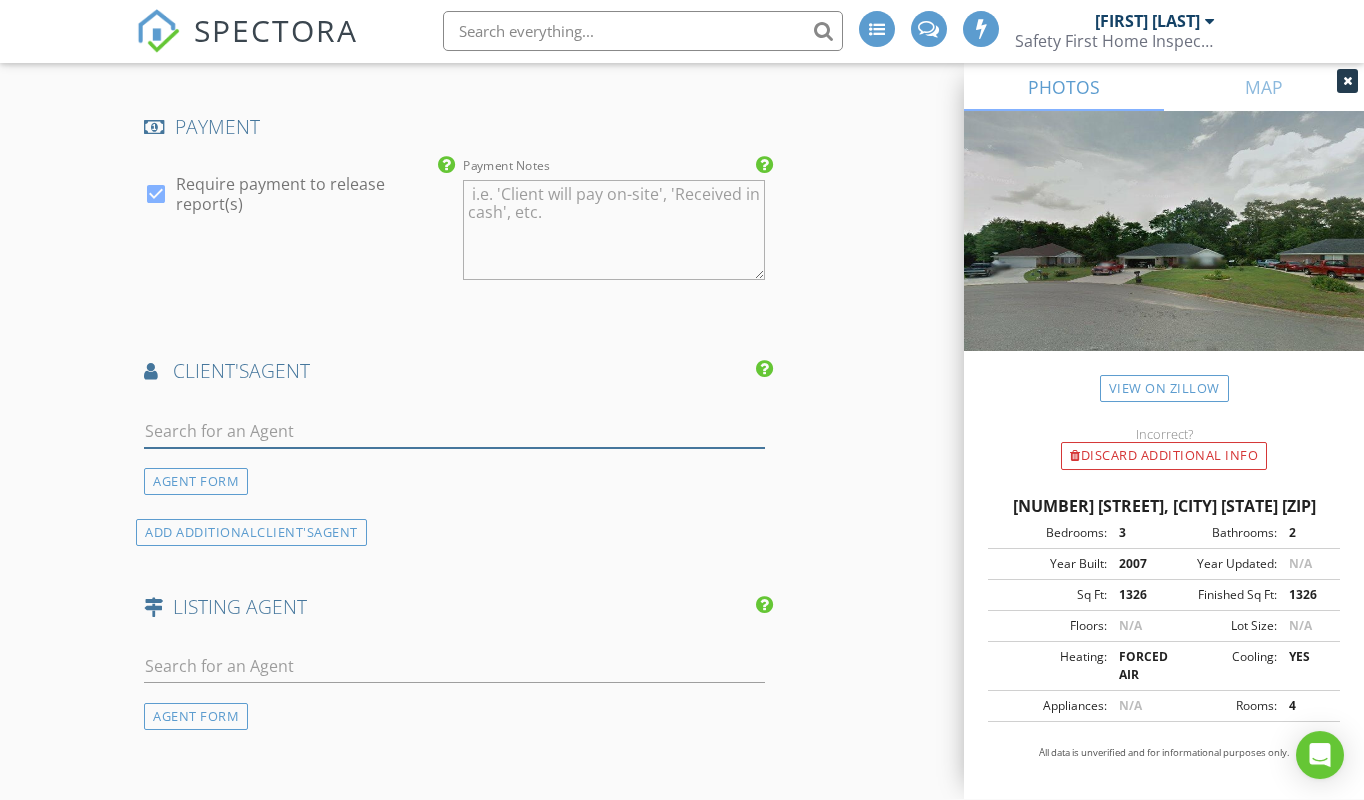 click at bounding box center [454, 432] 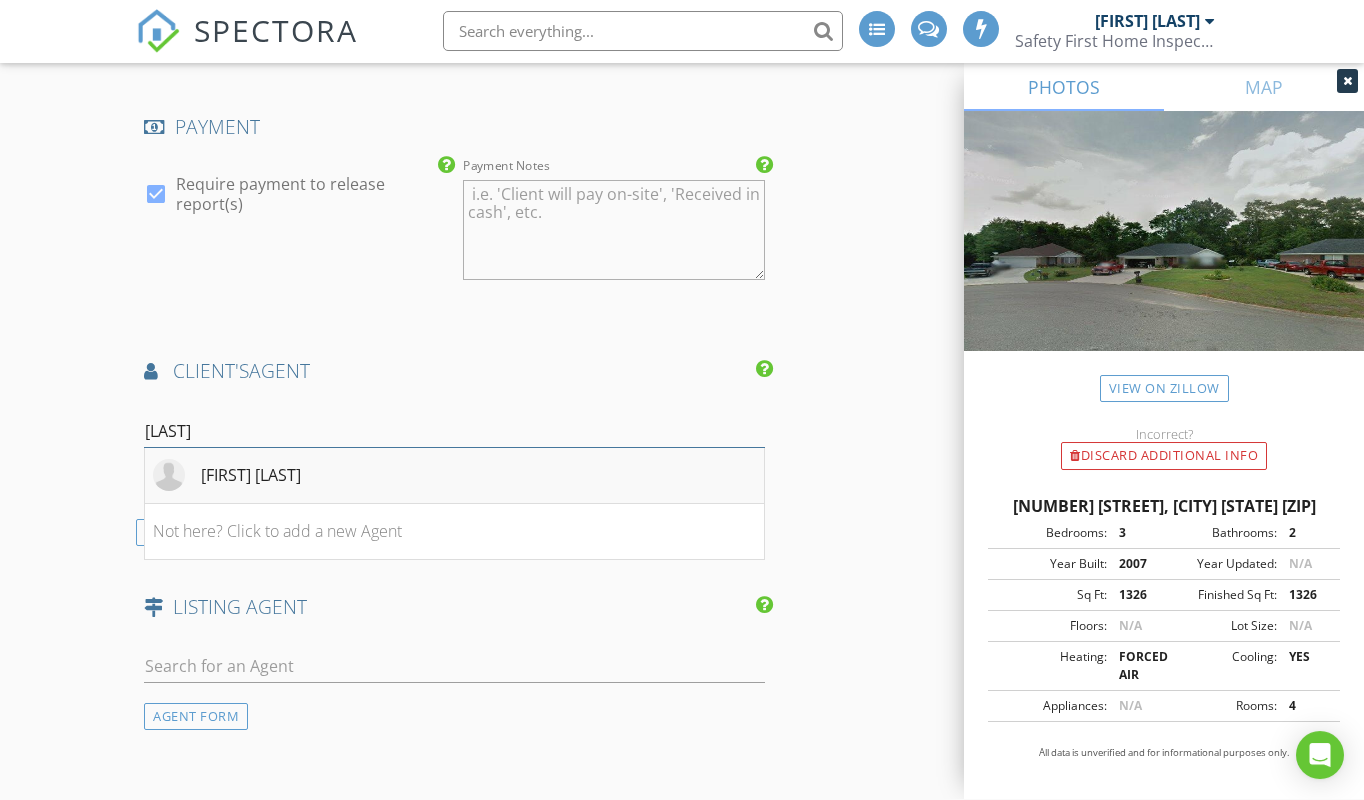 type on "morse" 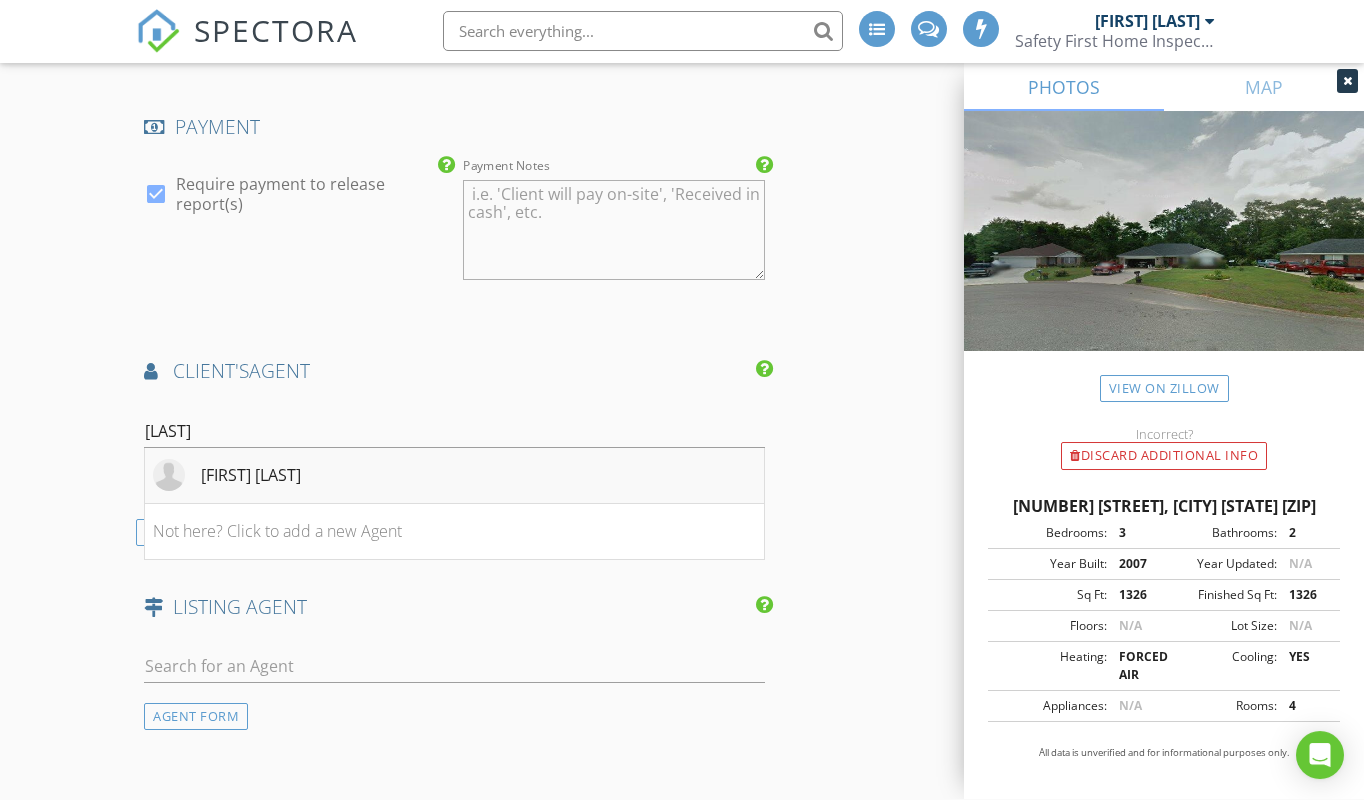 click on "[FIRST] [LAST]" at bounding box center (251, 476) 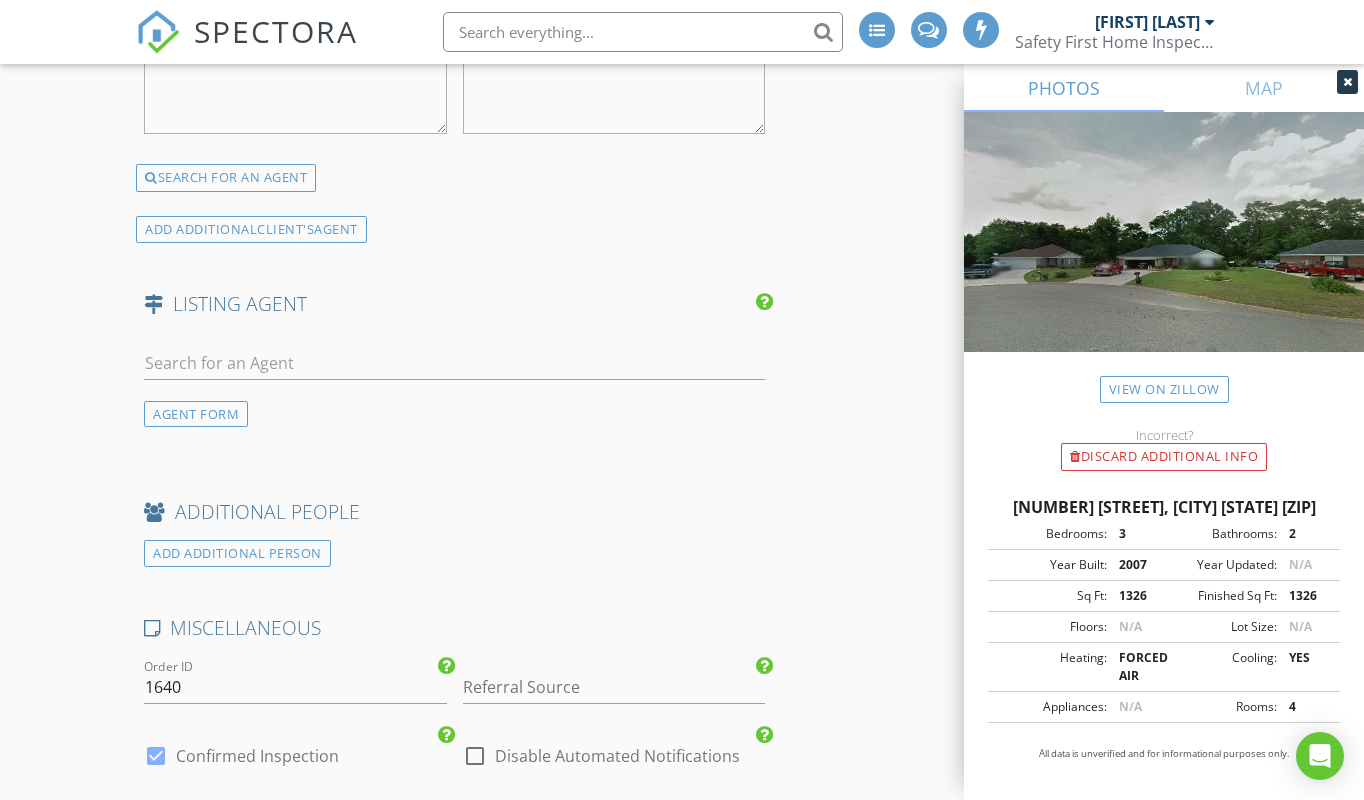 scroll, scrollTop: 3311, scrollLeft: 0, axis: vertical 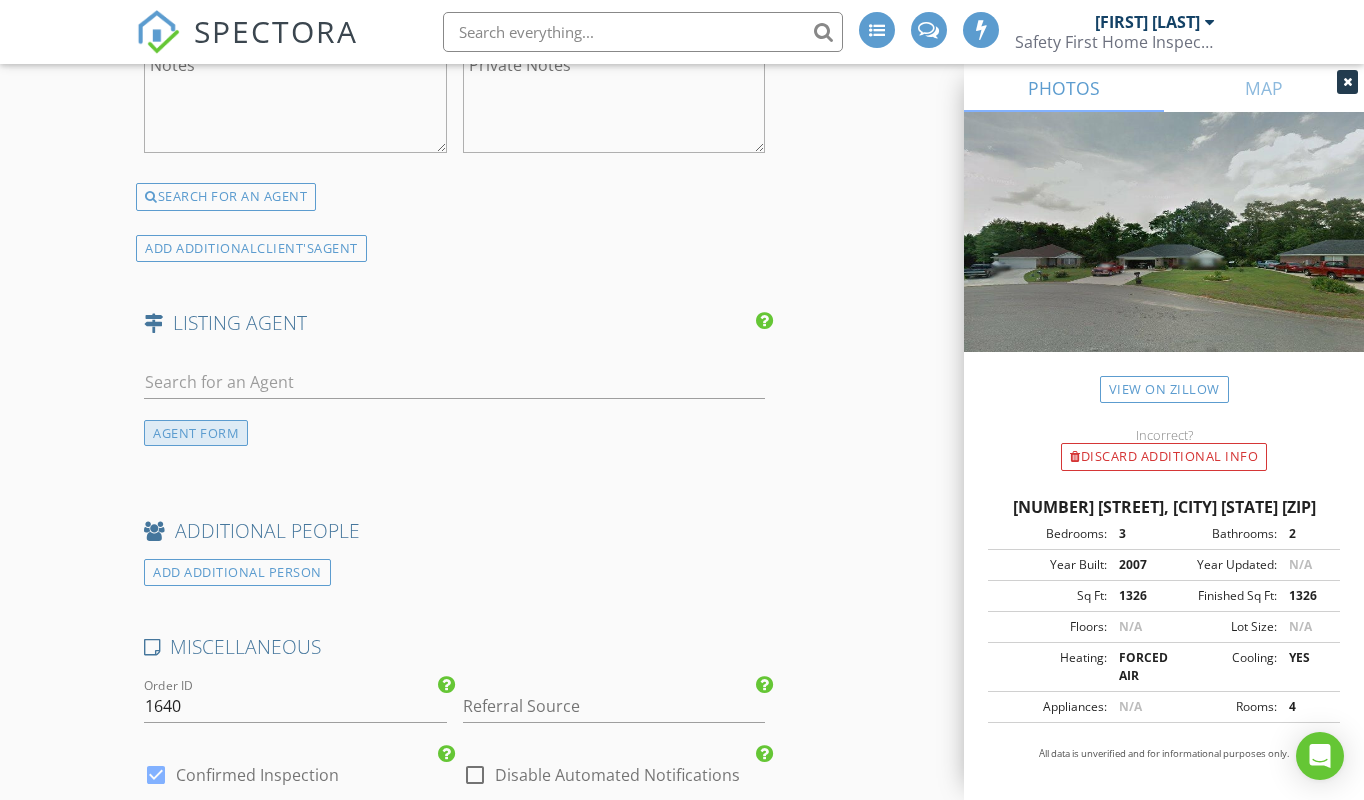 click on "AGENT FORM" at bounding box center (196, 433) 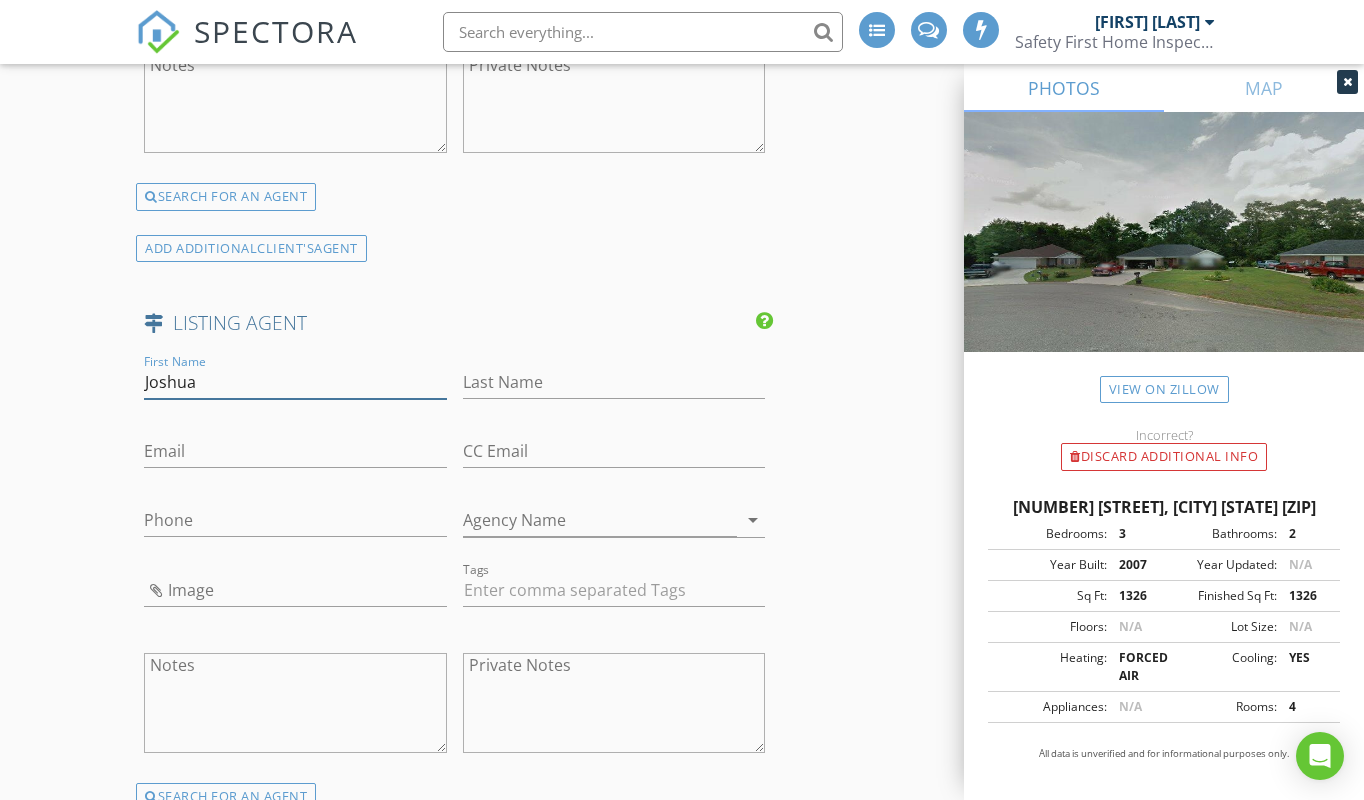 type on "Joshua" 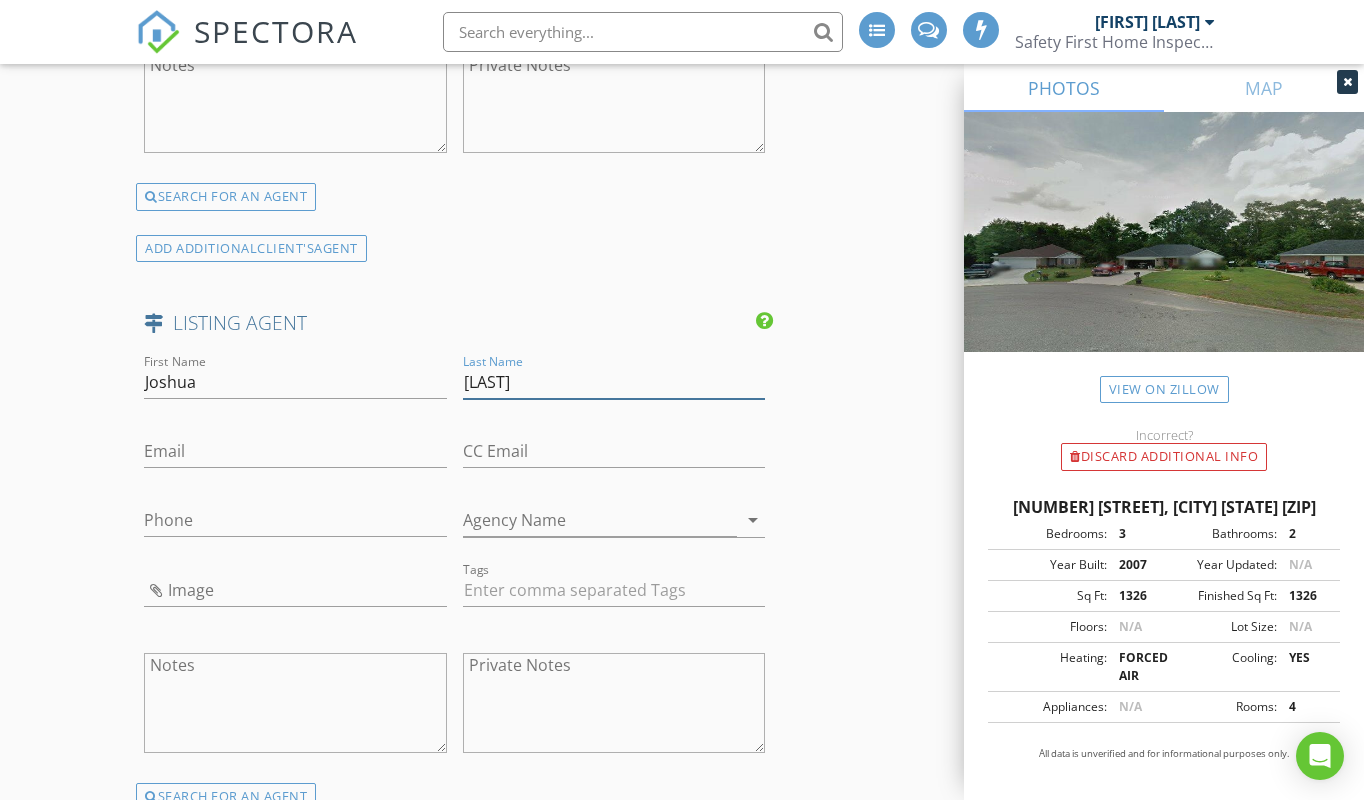 type on "Verde" 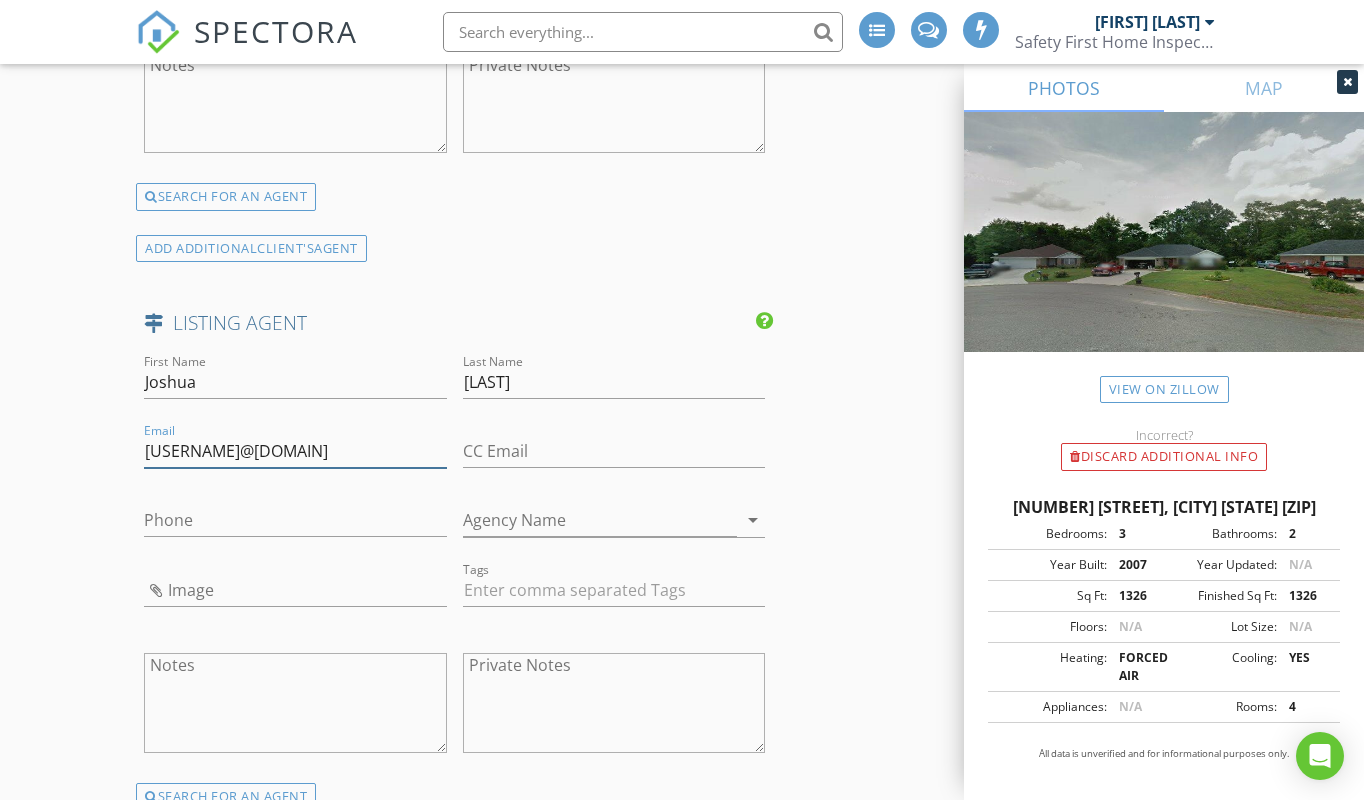 type on "[EMAIL]" 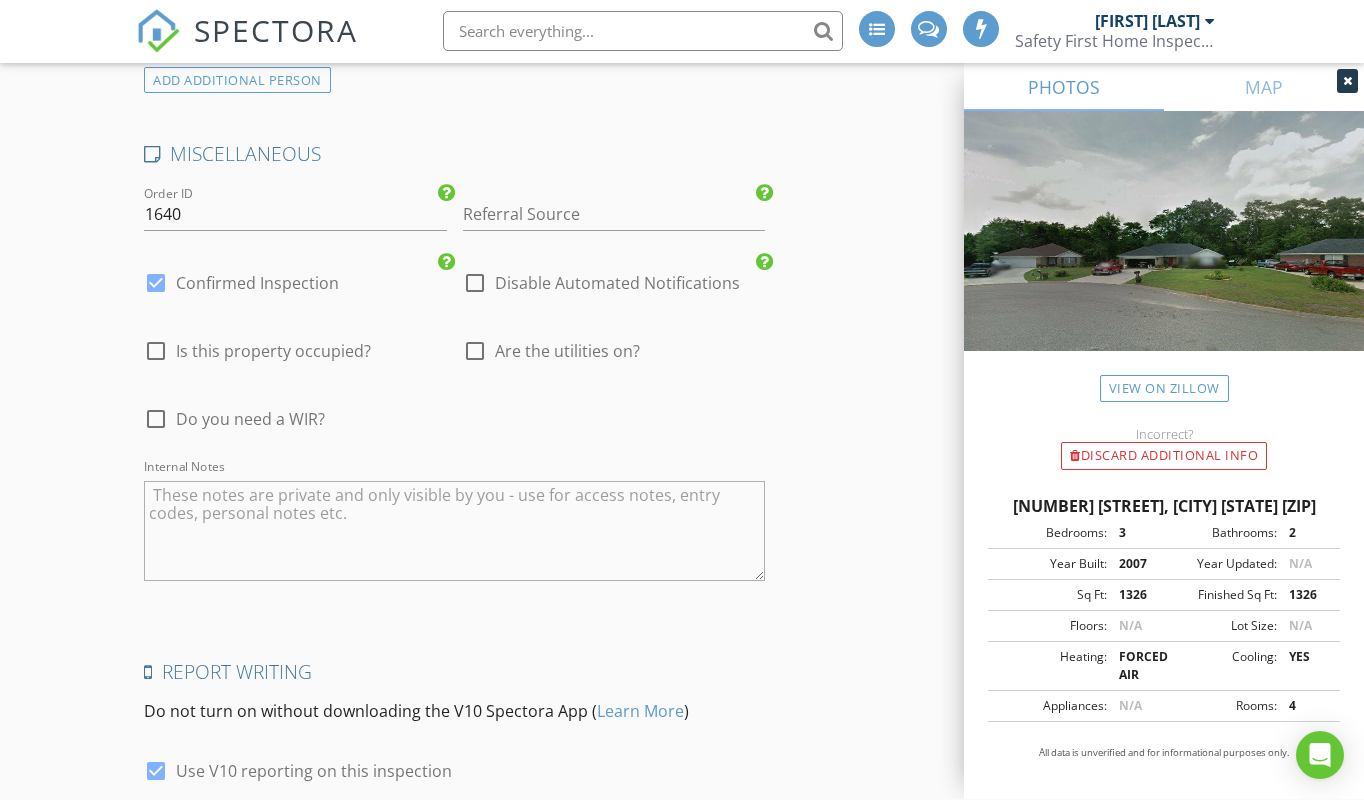 scroll, scrollTop: 4205, scrollLeft: 0, axis: vertical 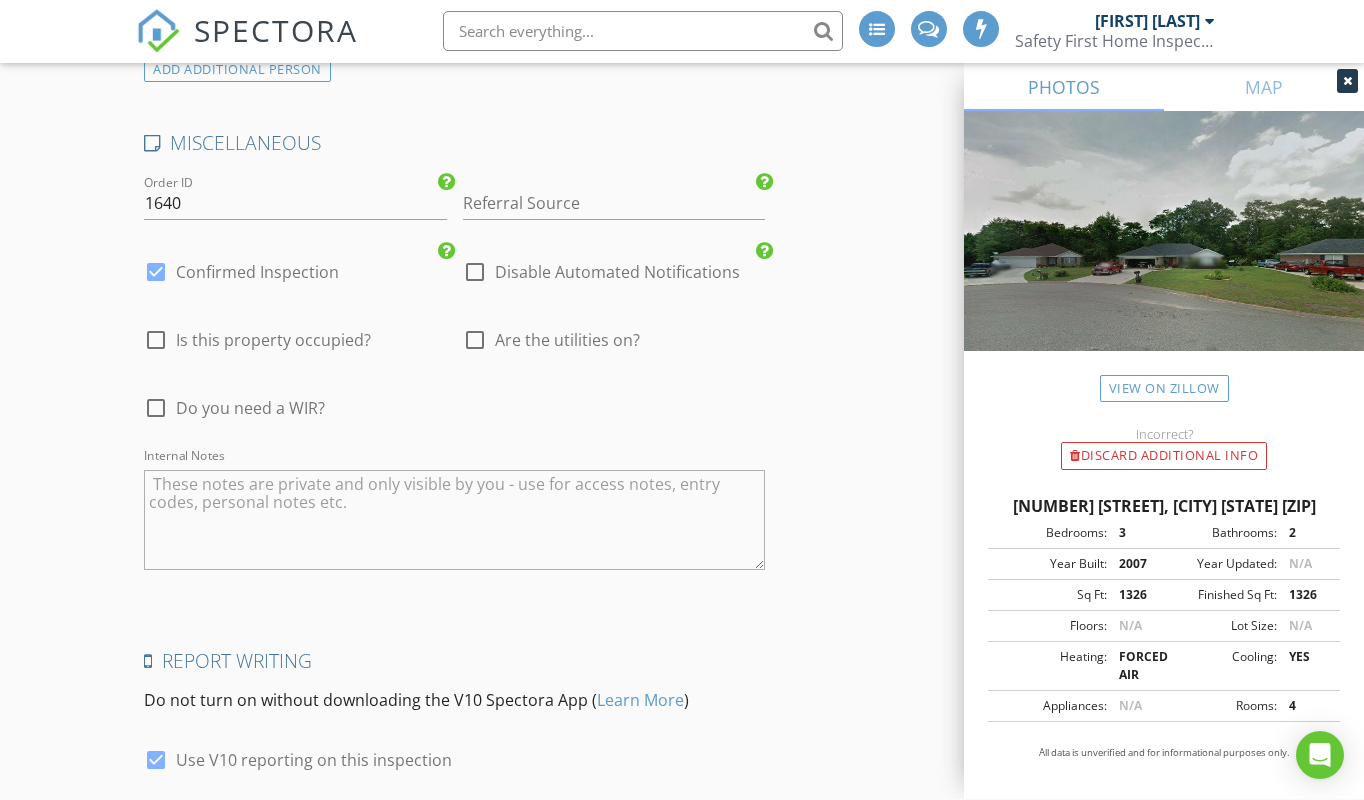 type on "[PHONE]" 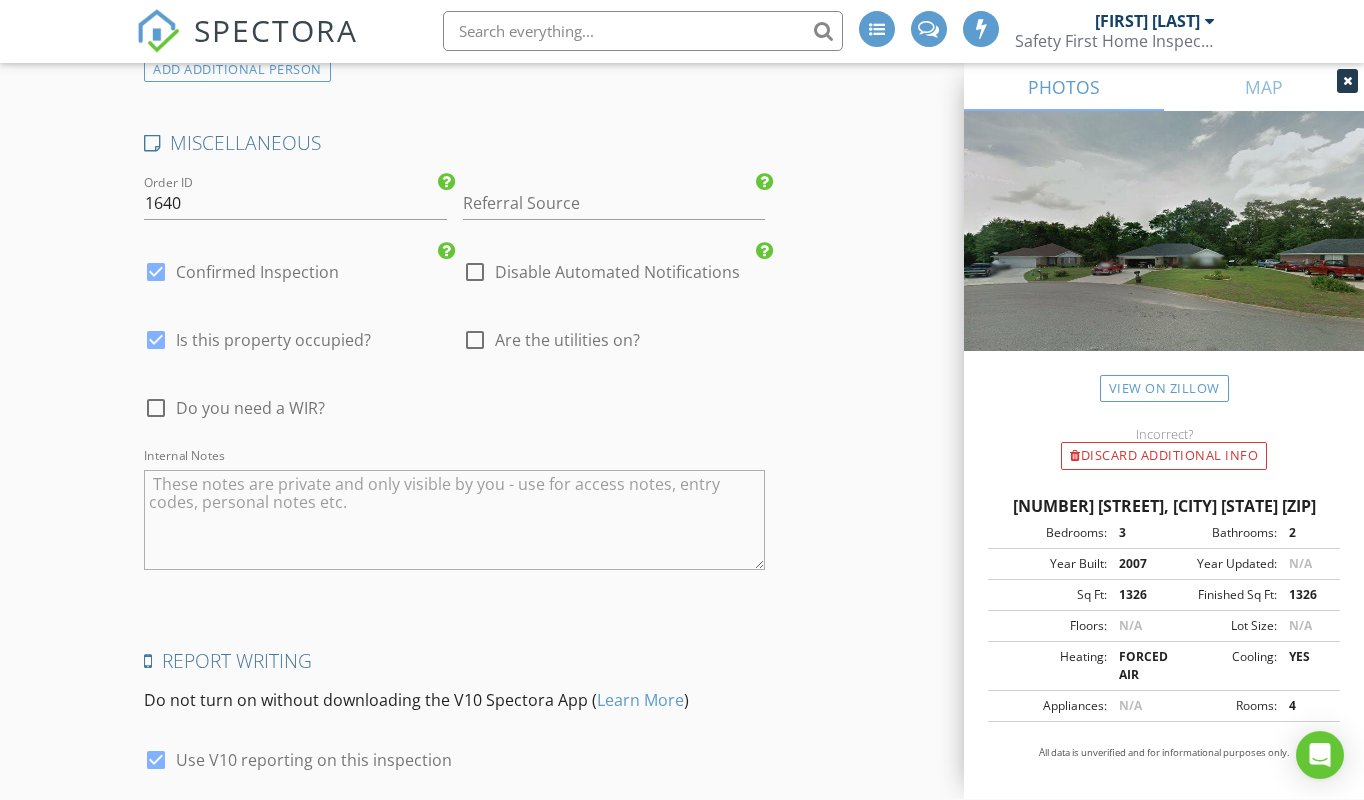 click at bounding box center (156, 409) 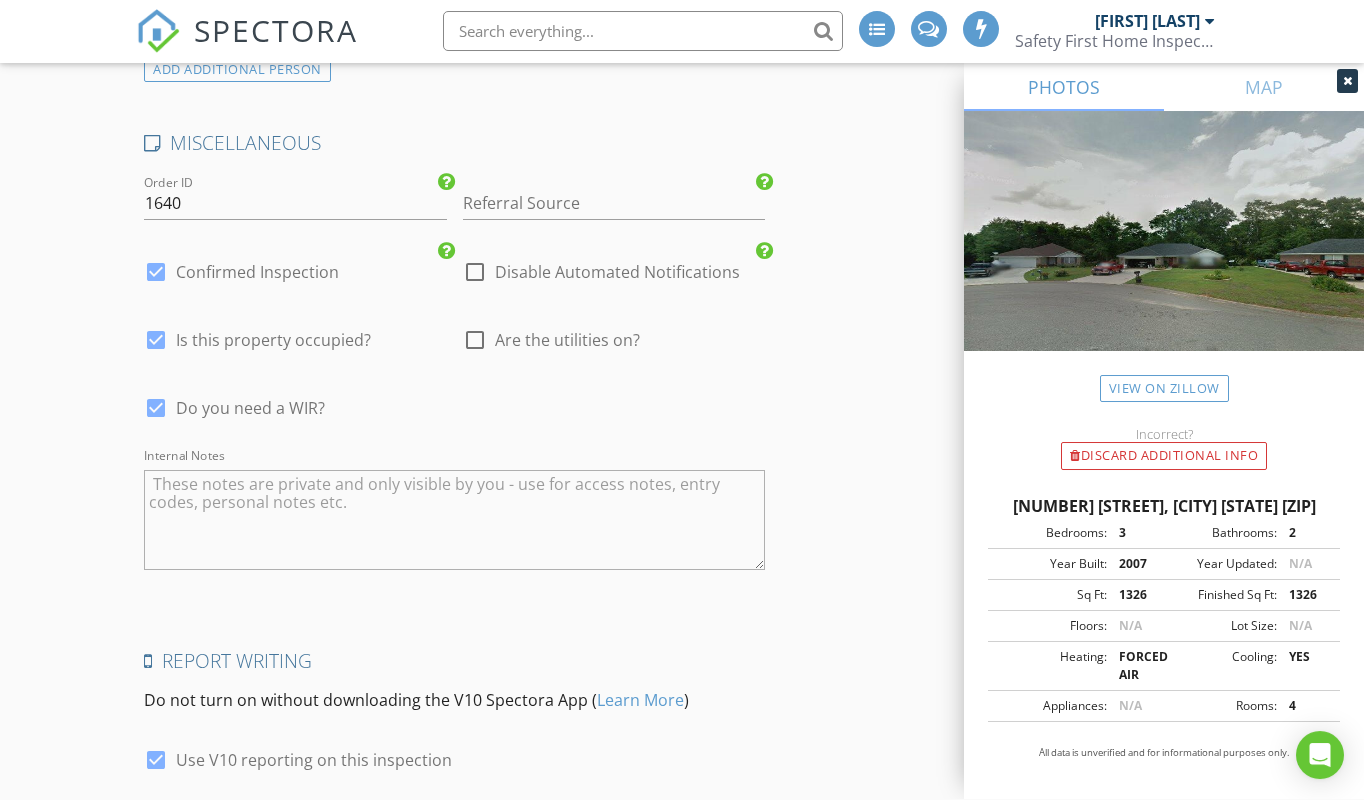 click at bounding box center [475, 341] 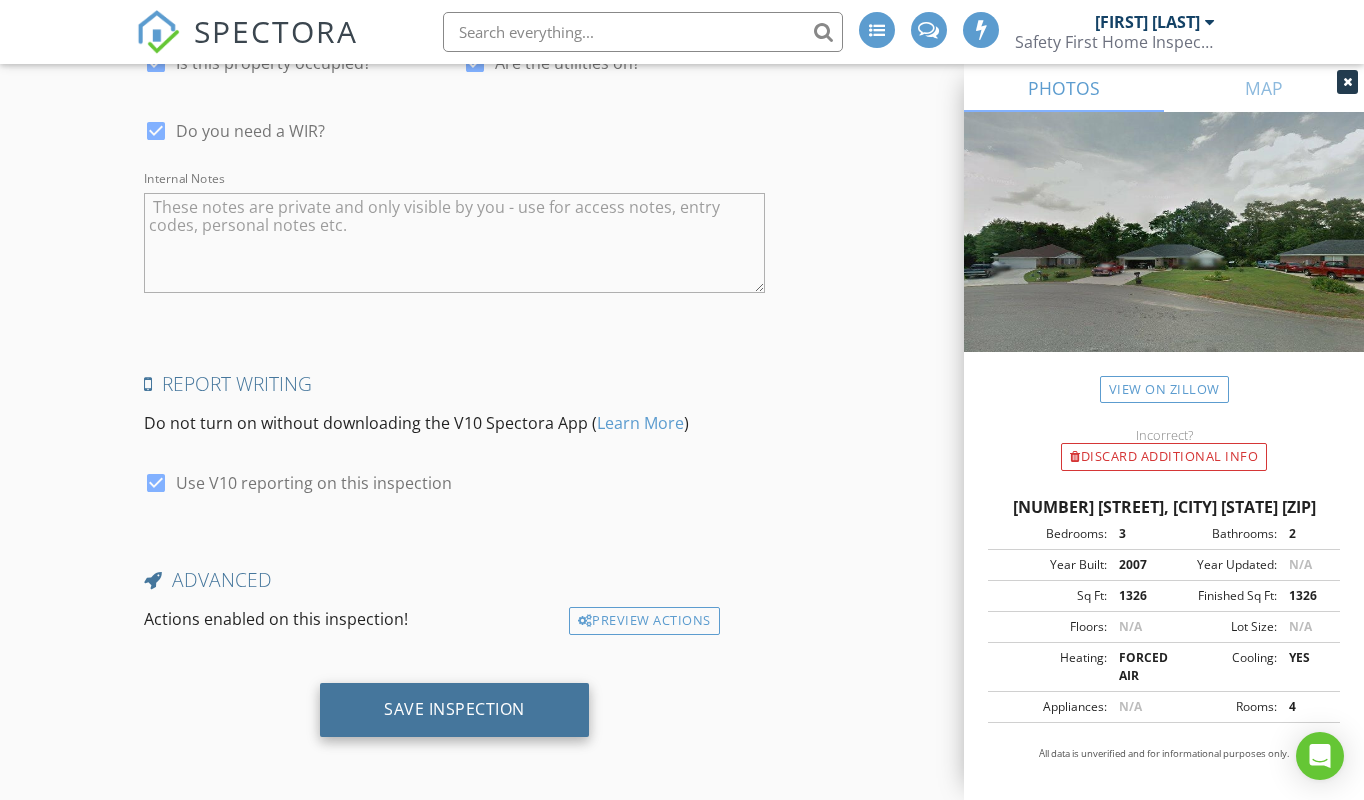 scroll, scrollTop: 4490, scrollLeft: 0, axis: vertical 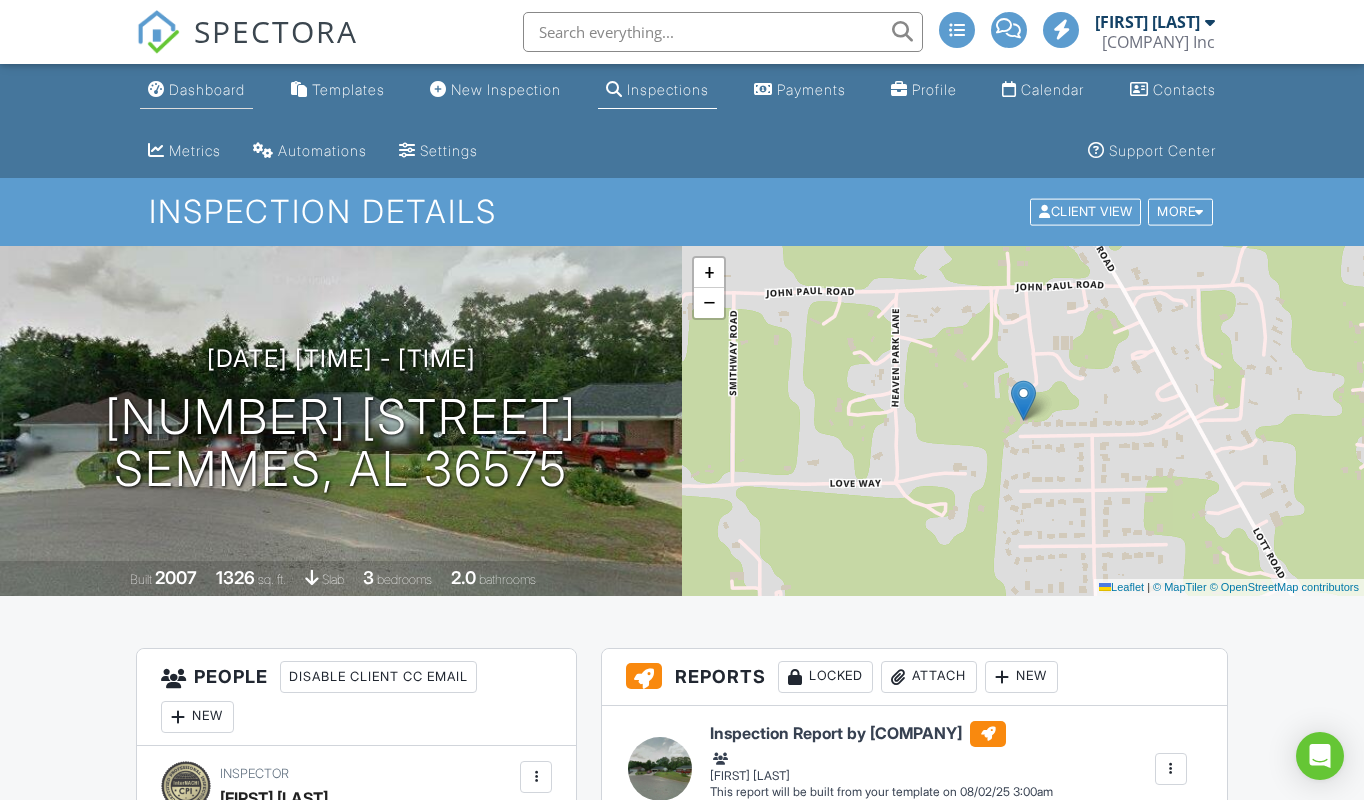 click on "Dashboard" at bounding box center (207, 89) 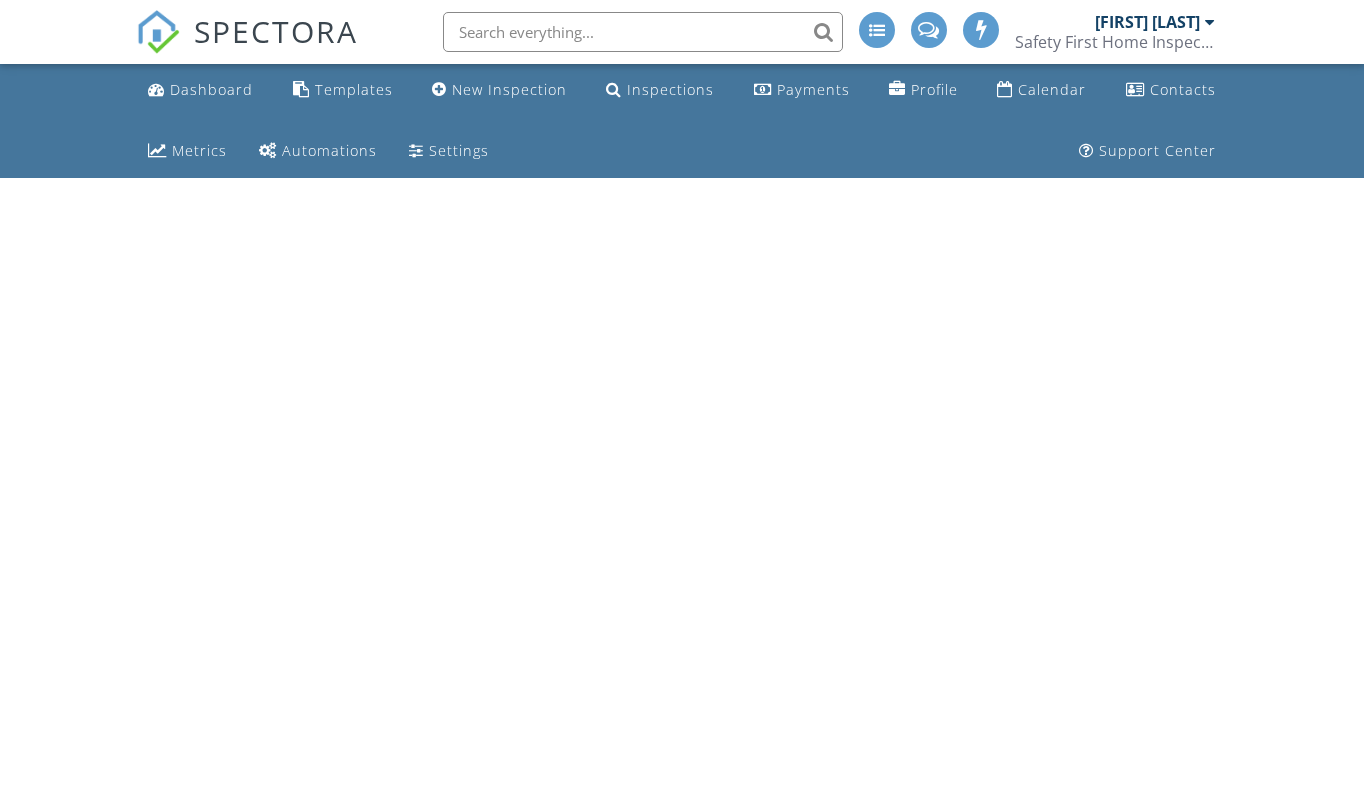scroll, scrollTop: 0, scrollLeft: 0, axis: both 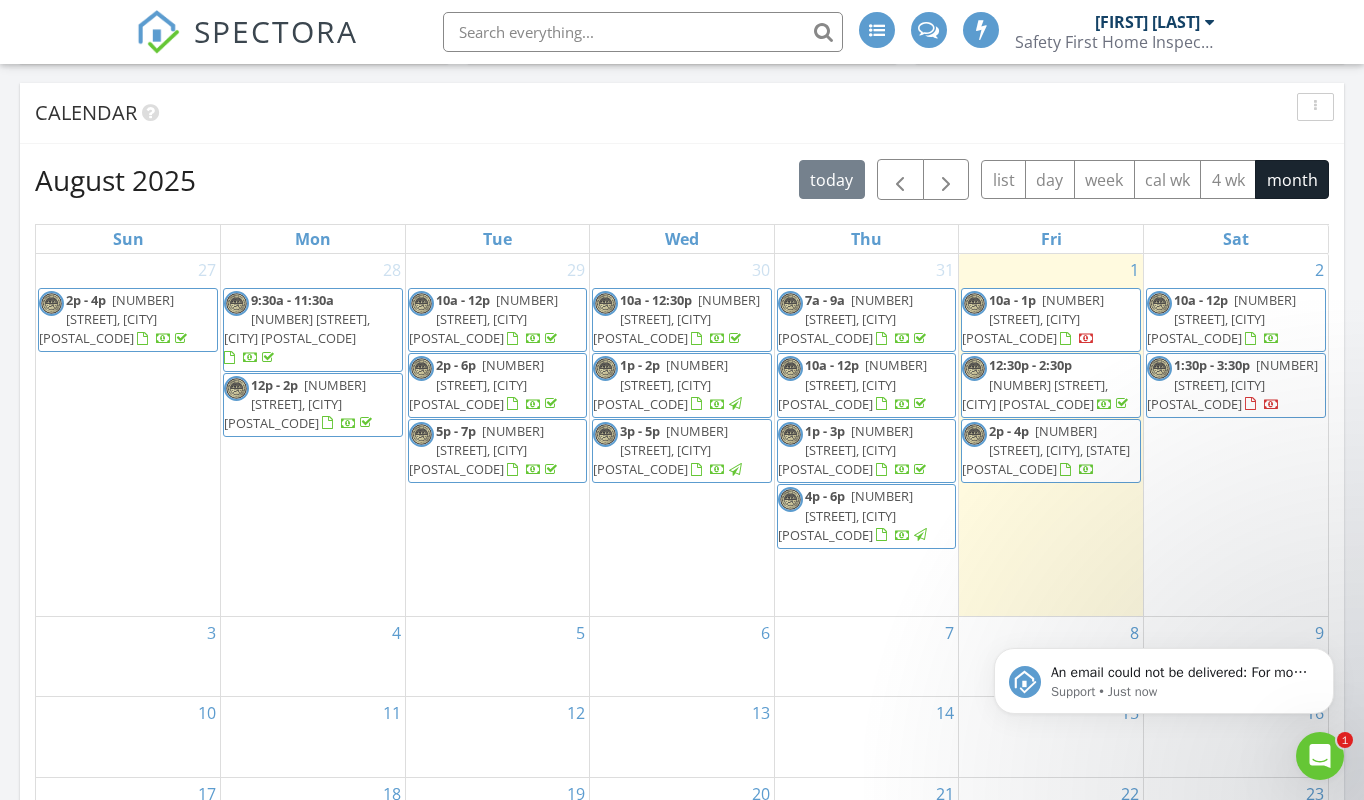 click 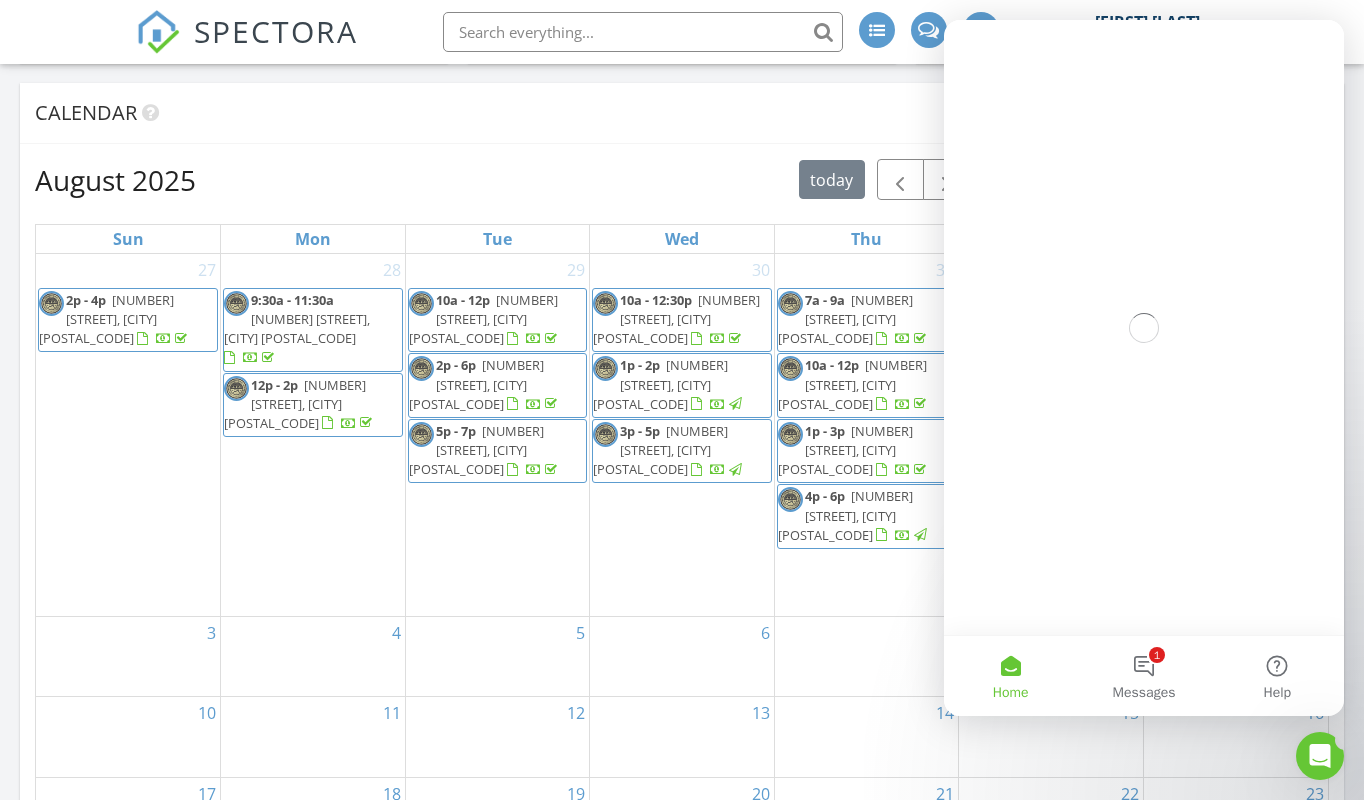 scroll, scrollTop: 0, scrollLeft: 0, axis: both 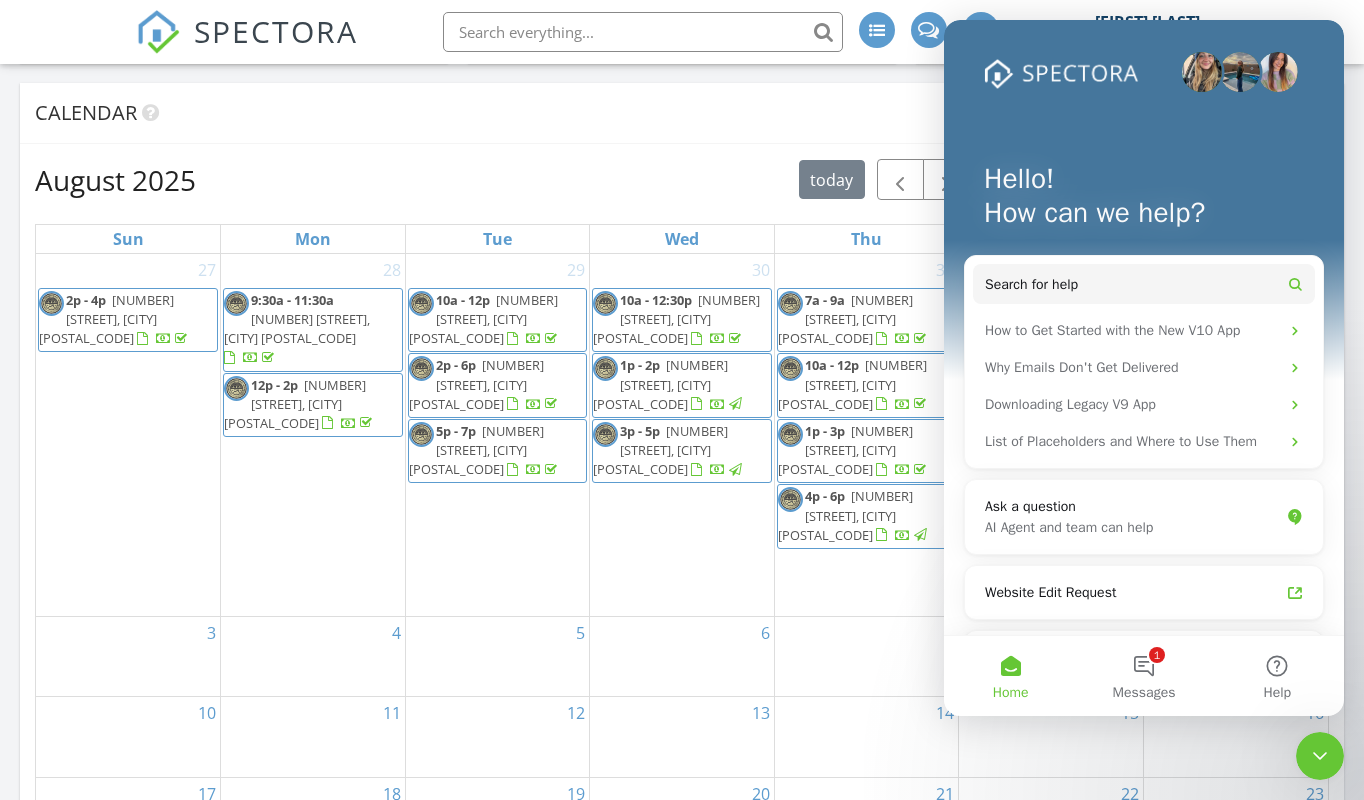click 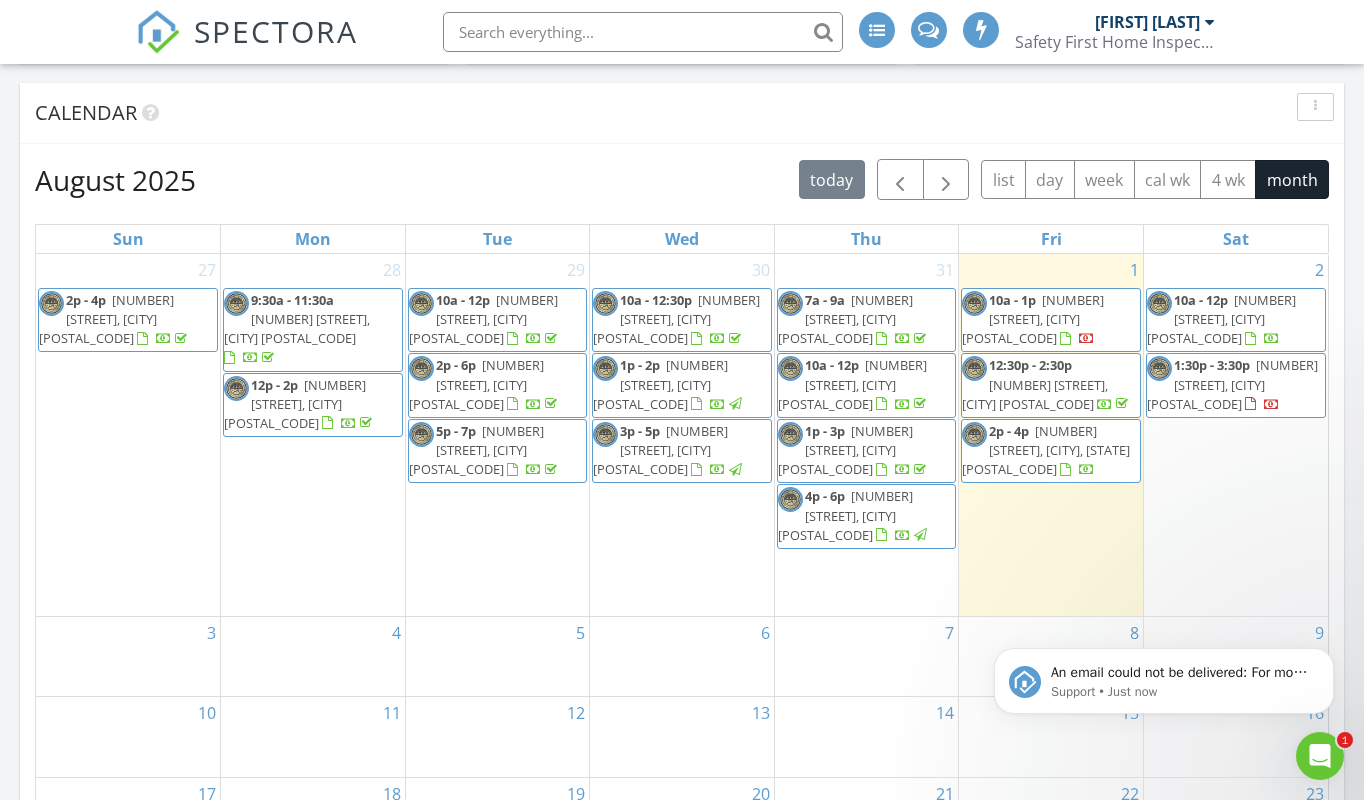 scroll, scrollTop: 0, scrollLeft: 0, axis: both 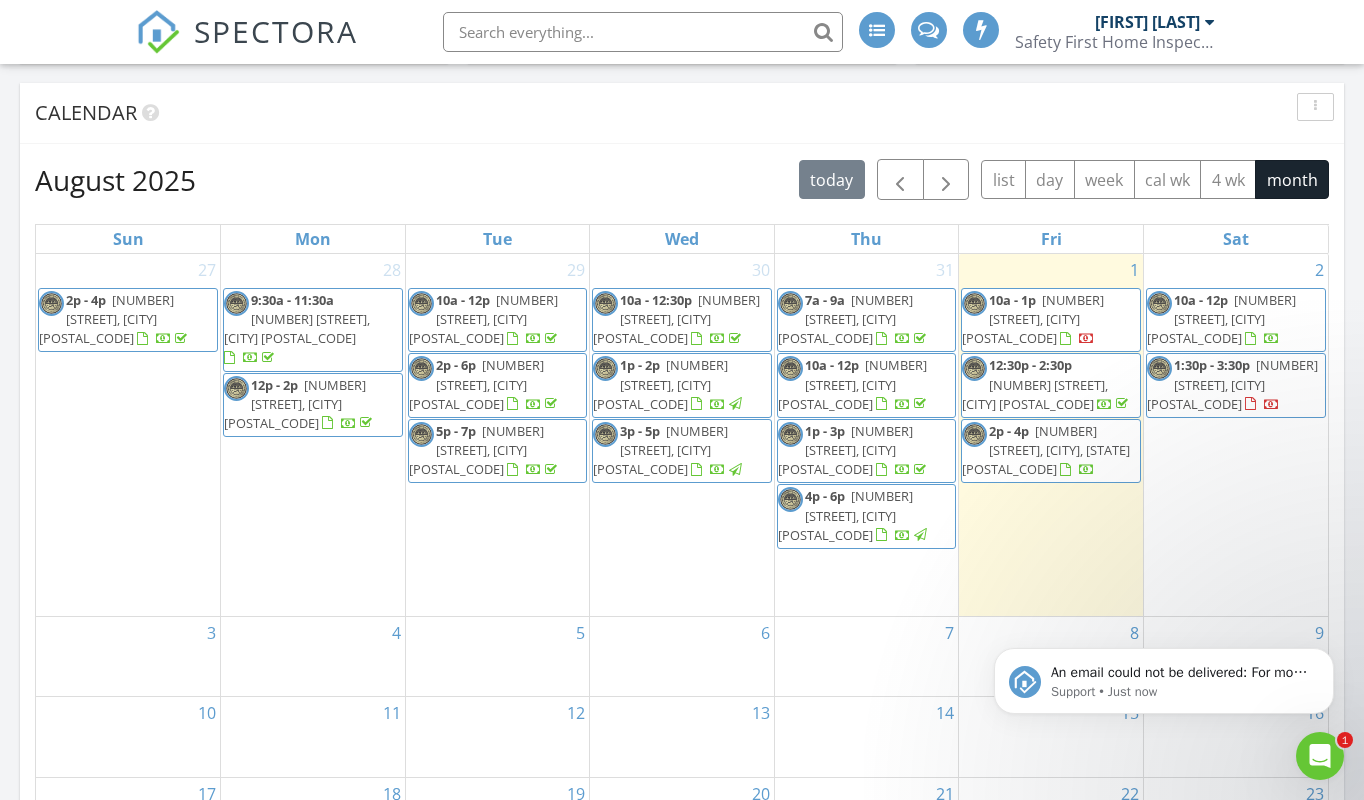 click on "9520 Hunters Way Dr, Semmes 36575" at bounding box center [1232, 384] 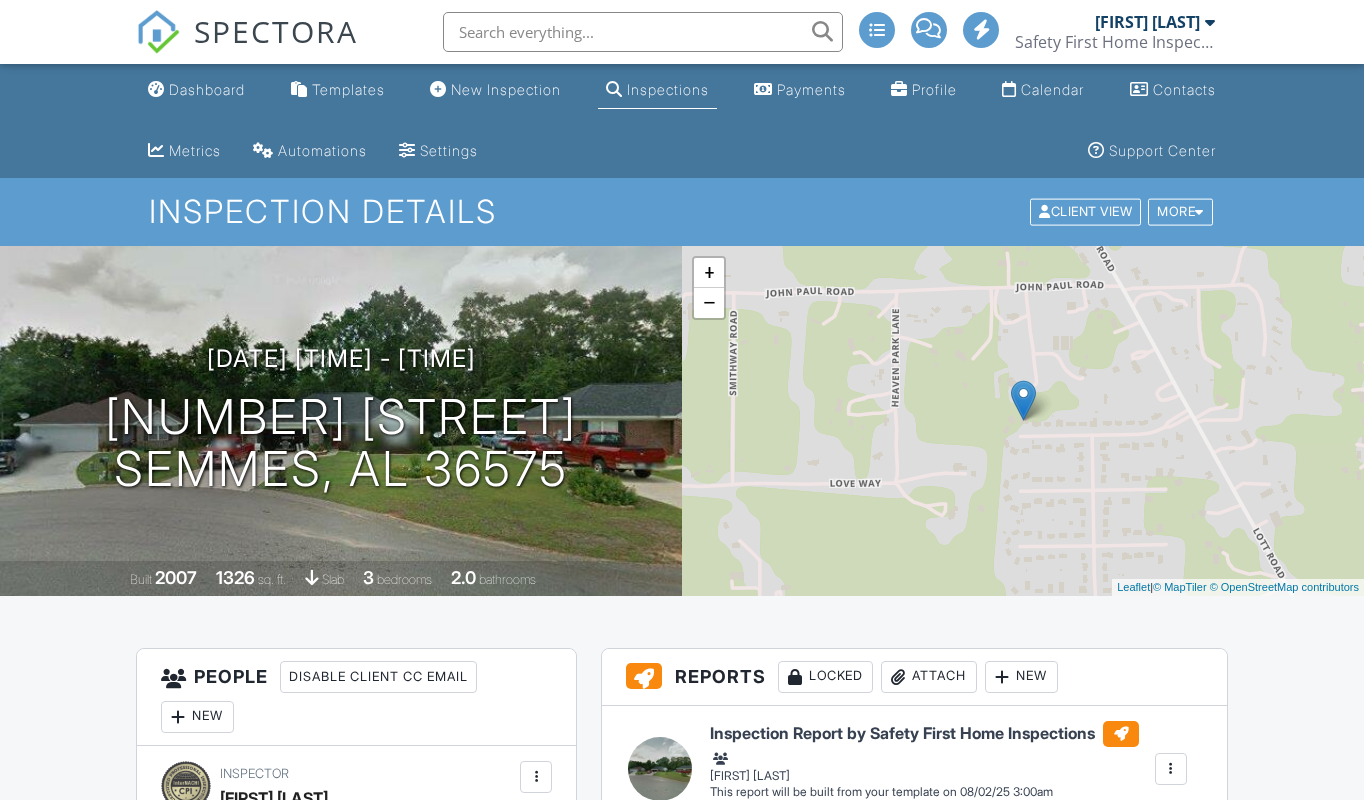 scroll, scrollTop: 172, scrollLeft: 0, axis: vertical 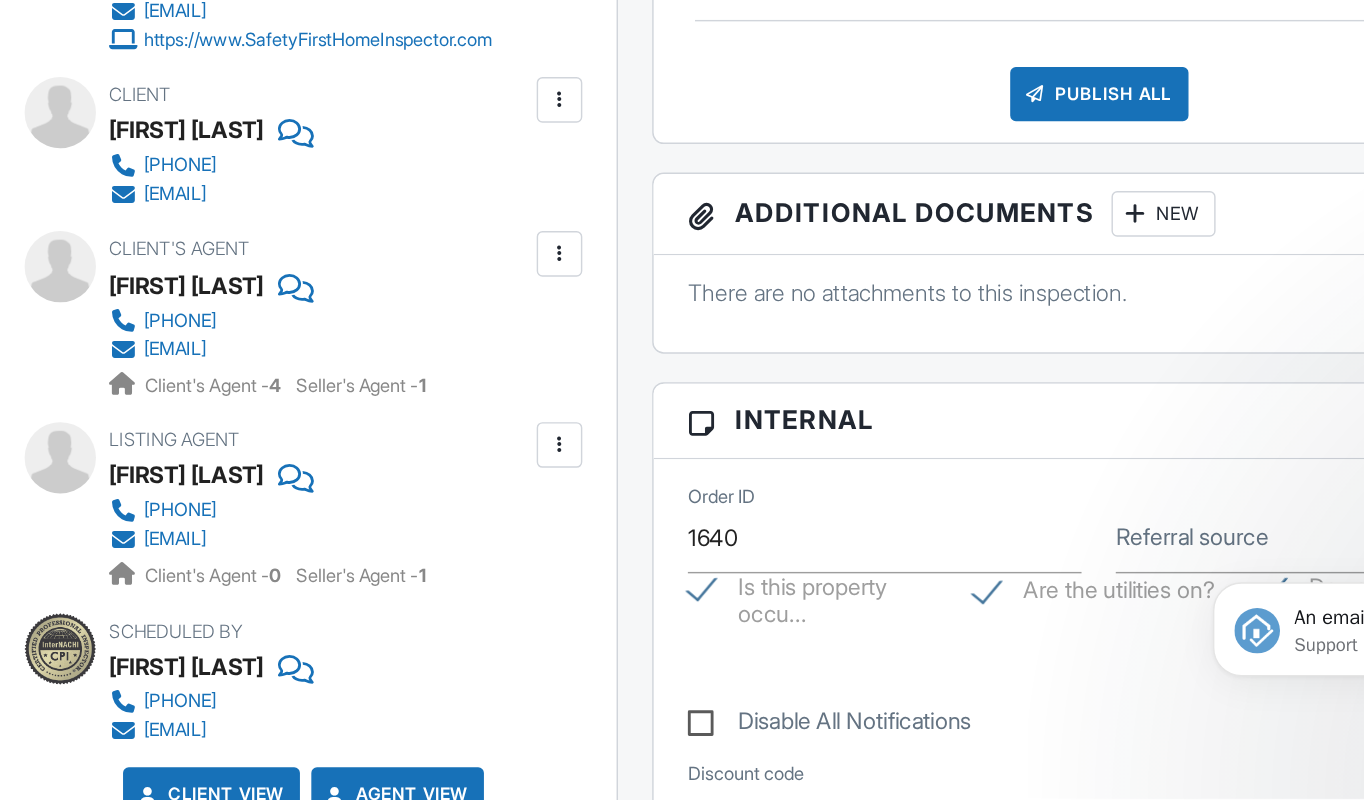 click at bounding box center (536, 552) 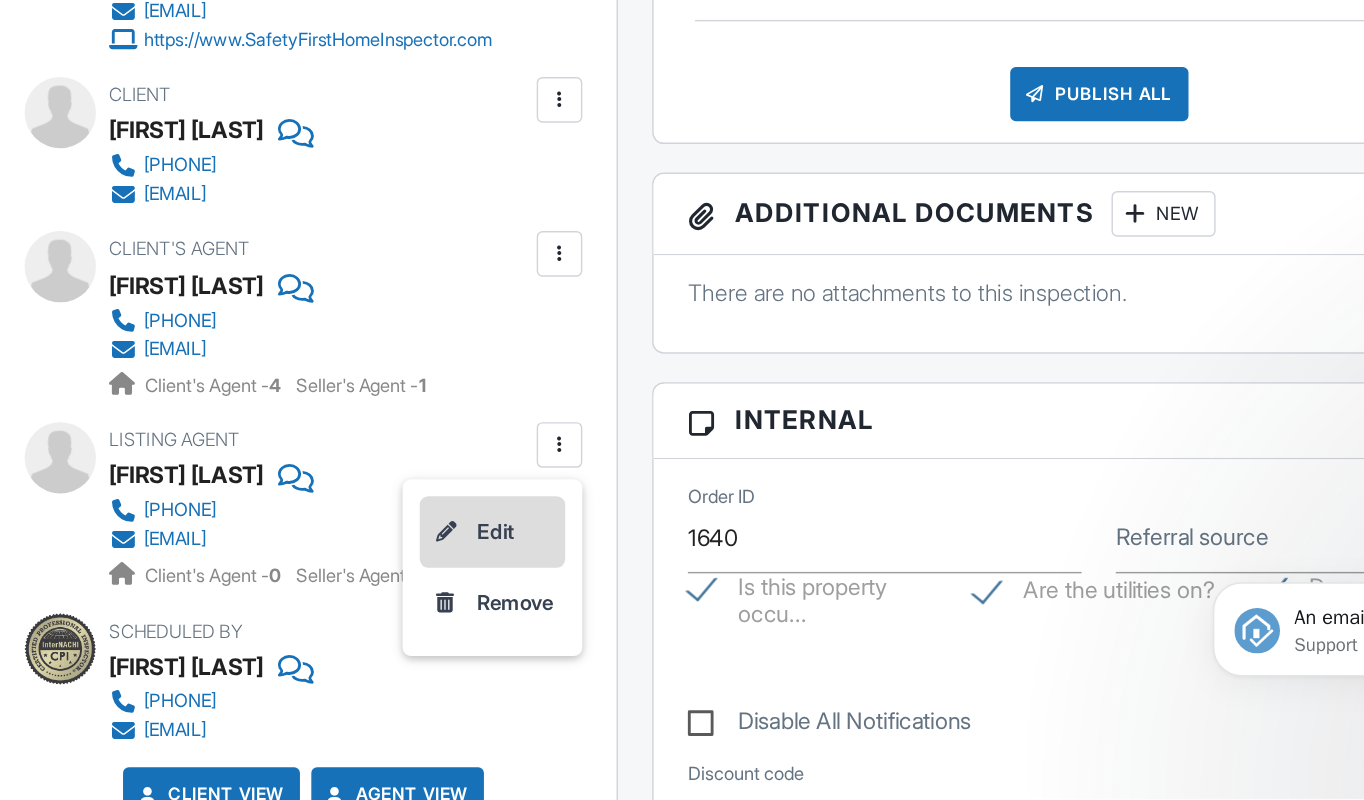 click on "Edit" at bounding box center (489, 613) 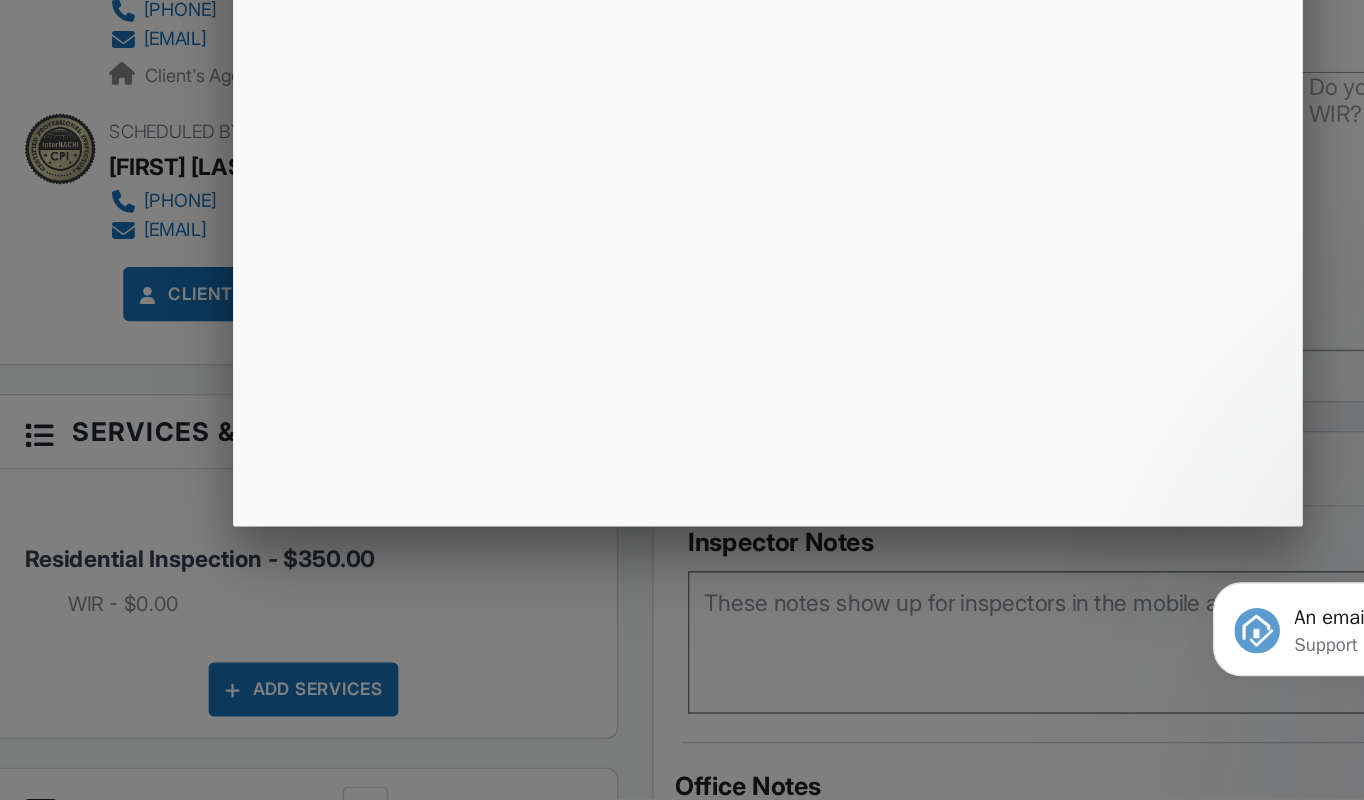 scroll, scrollTop: 1145, scrollLeft: 0, axis: vertical 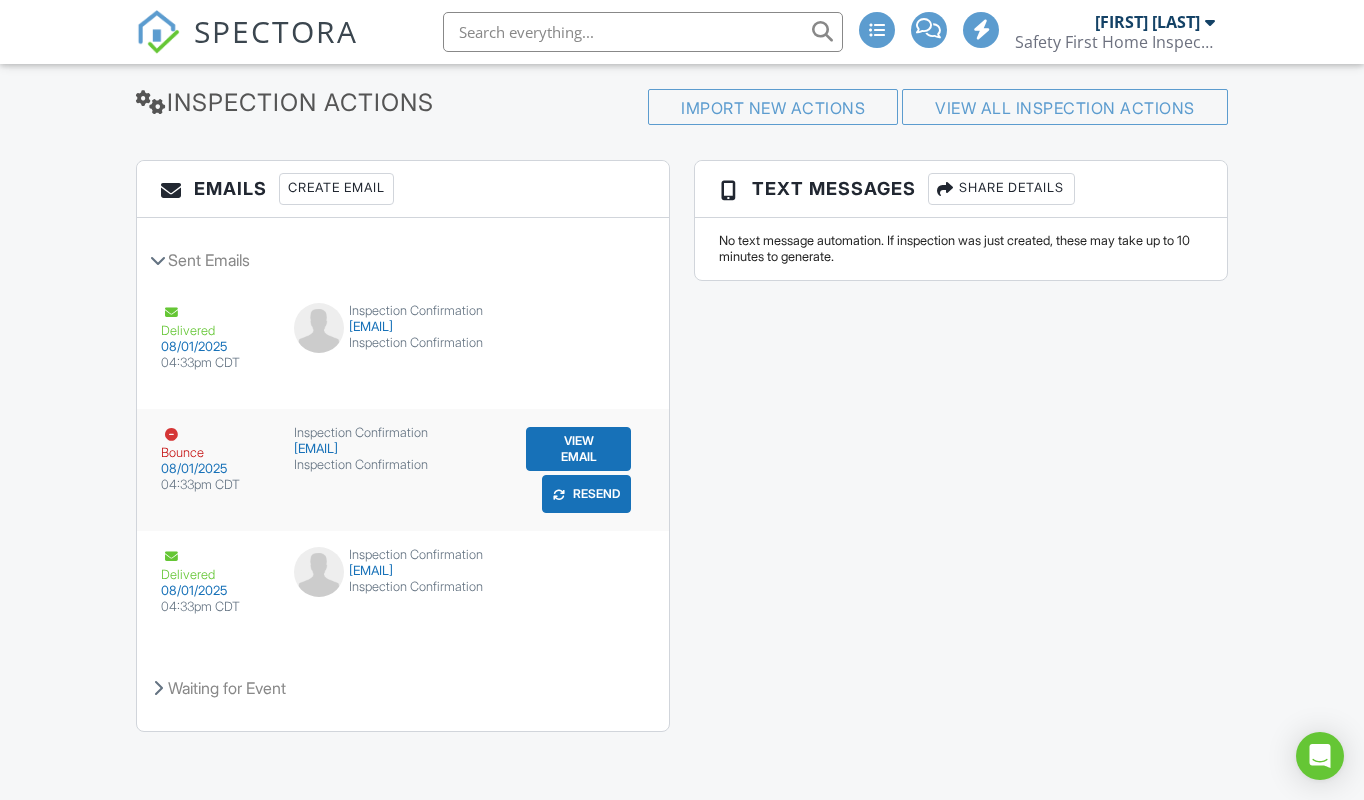 click on "Resend" at bounding box center (586, 494) 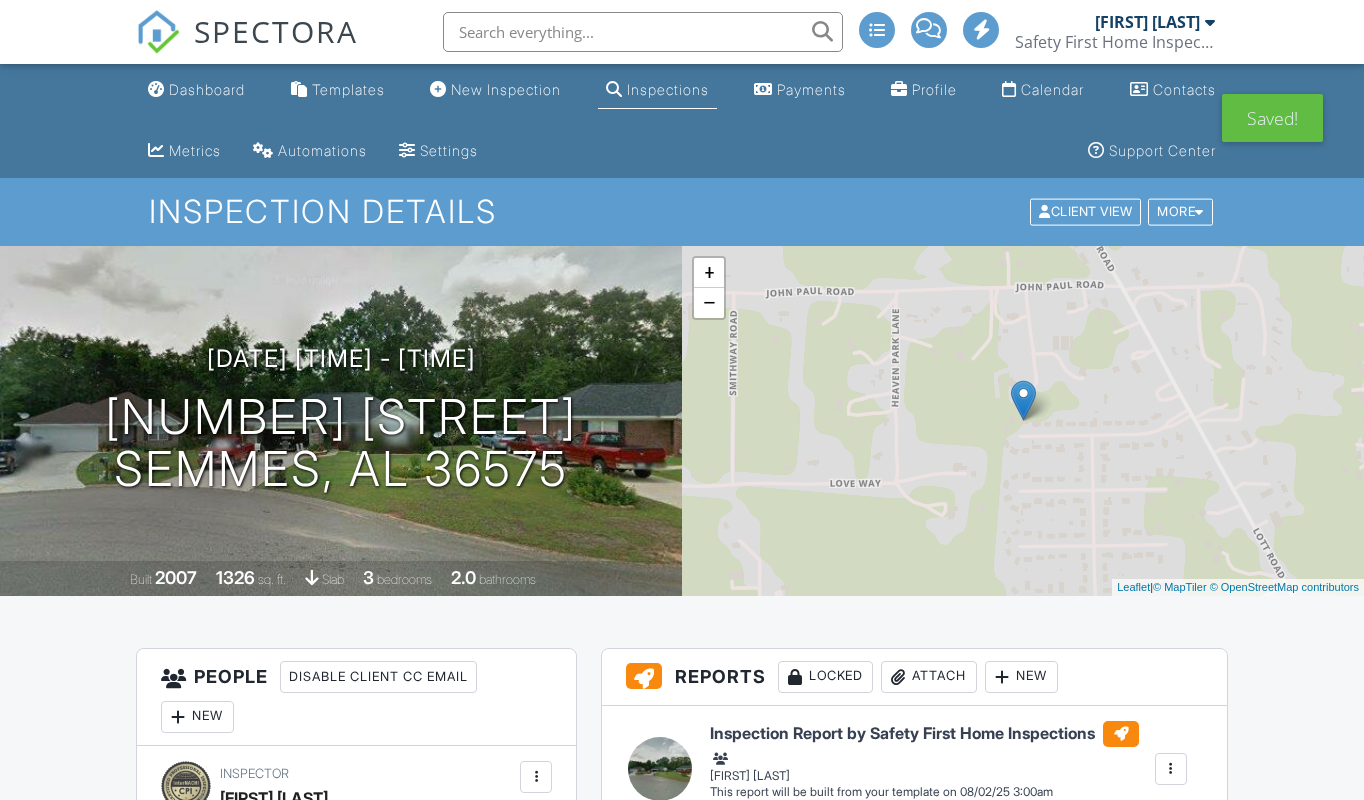 scroll, scrollTop: 0, scrollLeft: 0, axis: both 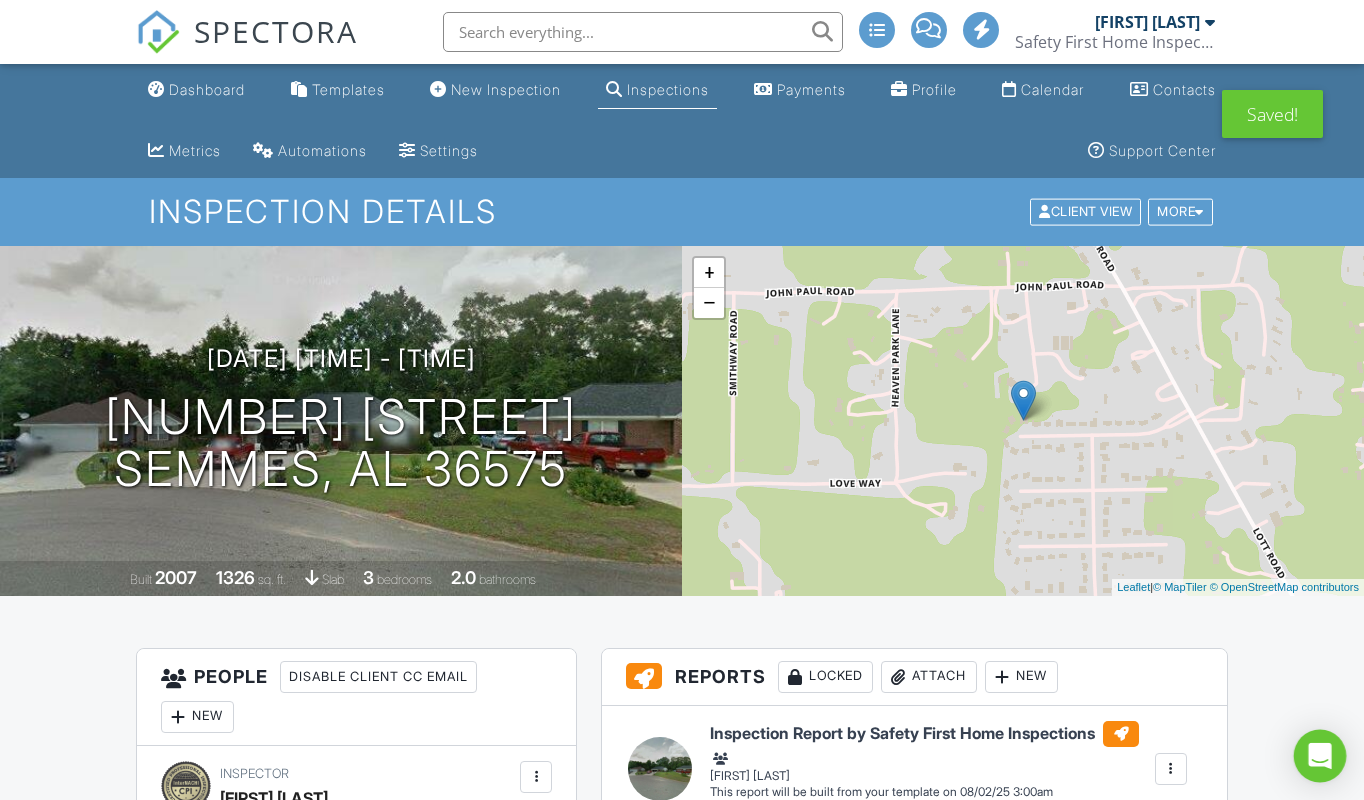 click 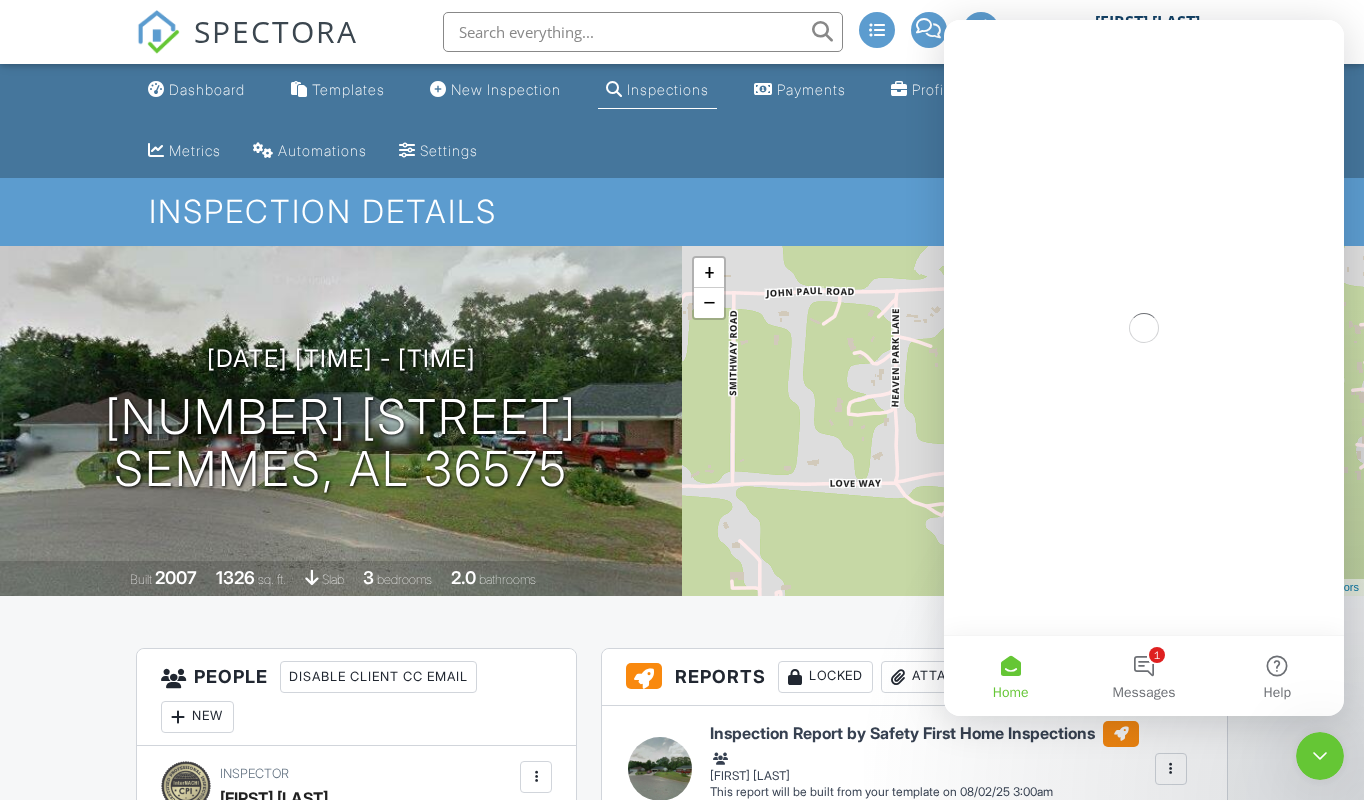 scroll, scrollTop: 0, scrollLeft: 0, axis: both 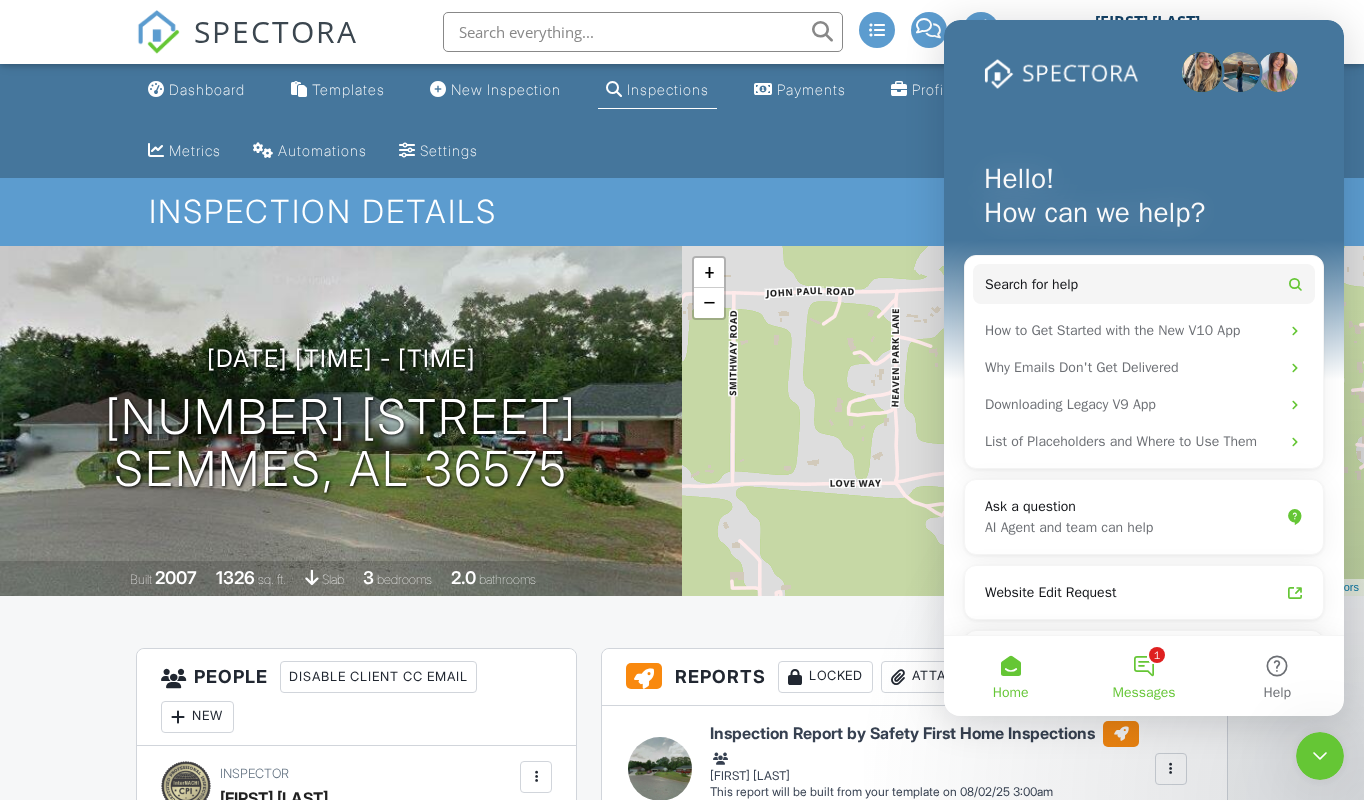 click on "1 Messages" at bounding box center [1143, 676] 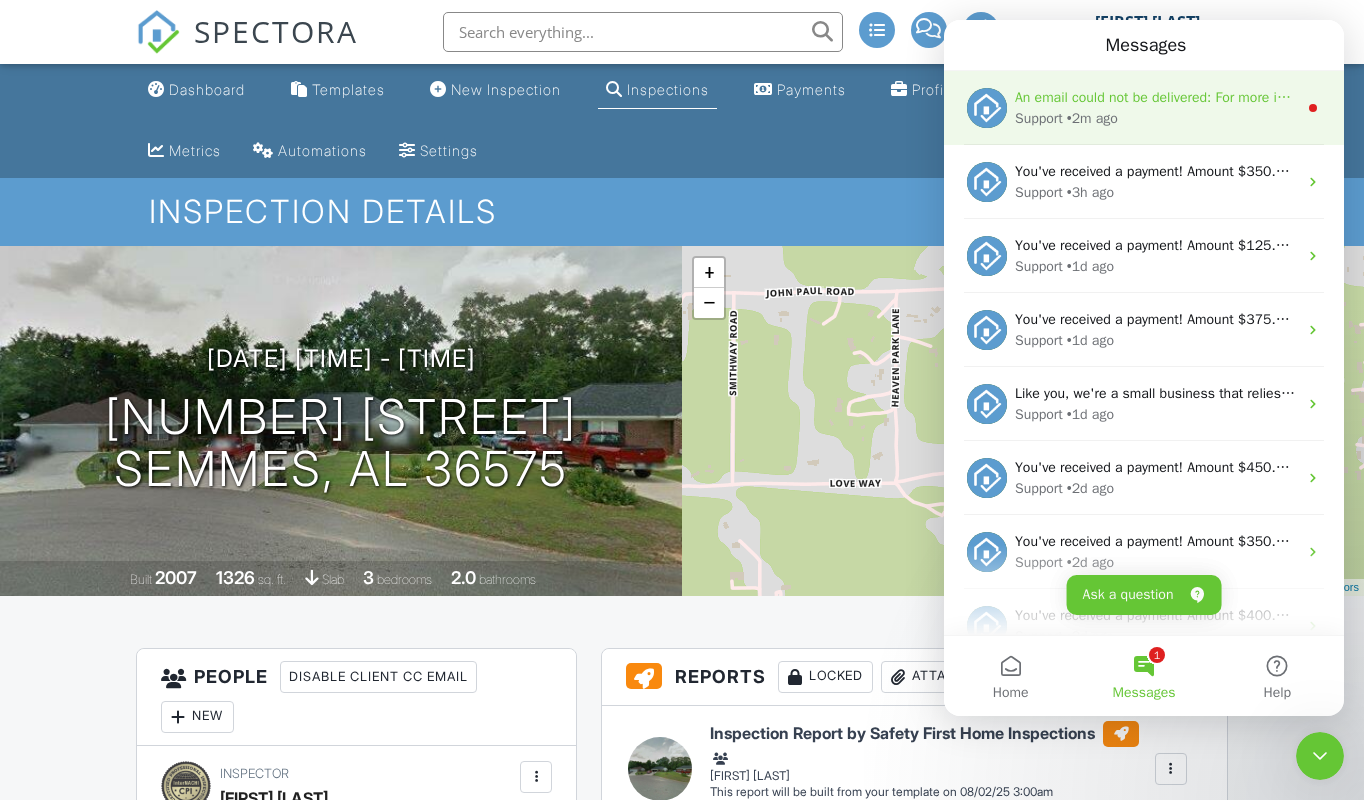 click on "Support •  2m ago" at bounding box center (1156, 118) 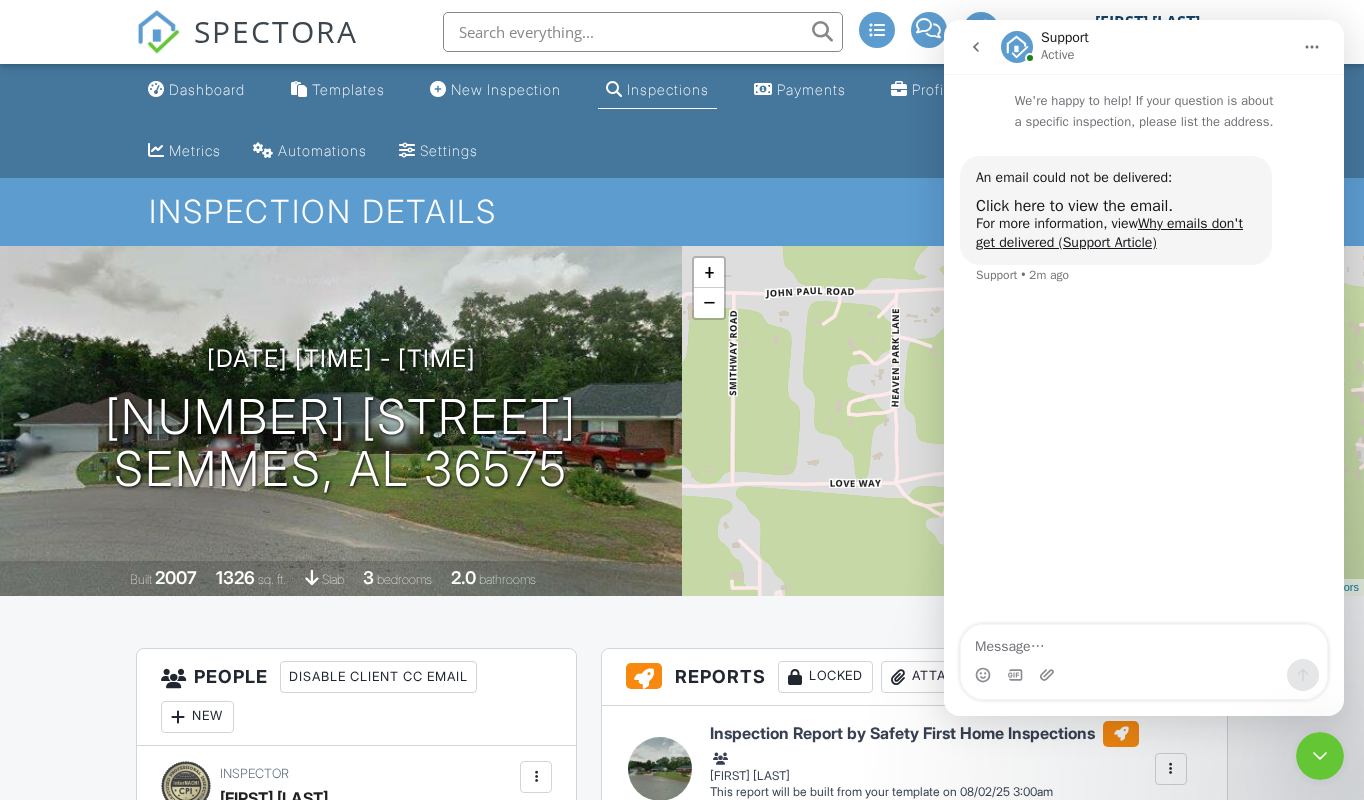 click 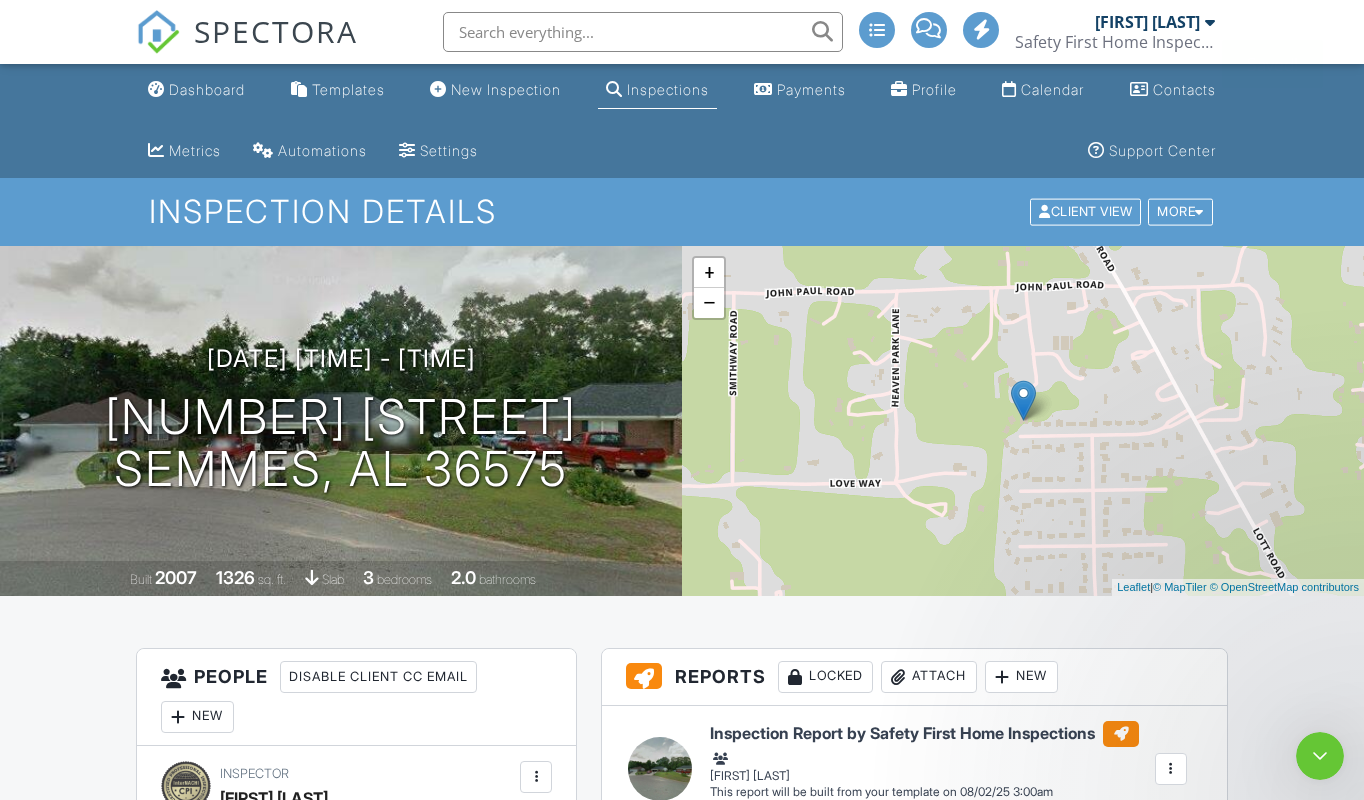 scroll, scrollTop: 0, scrollLeft: 0, axis: both 